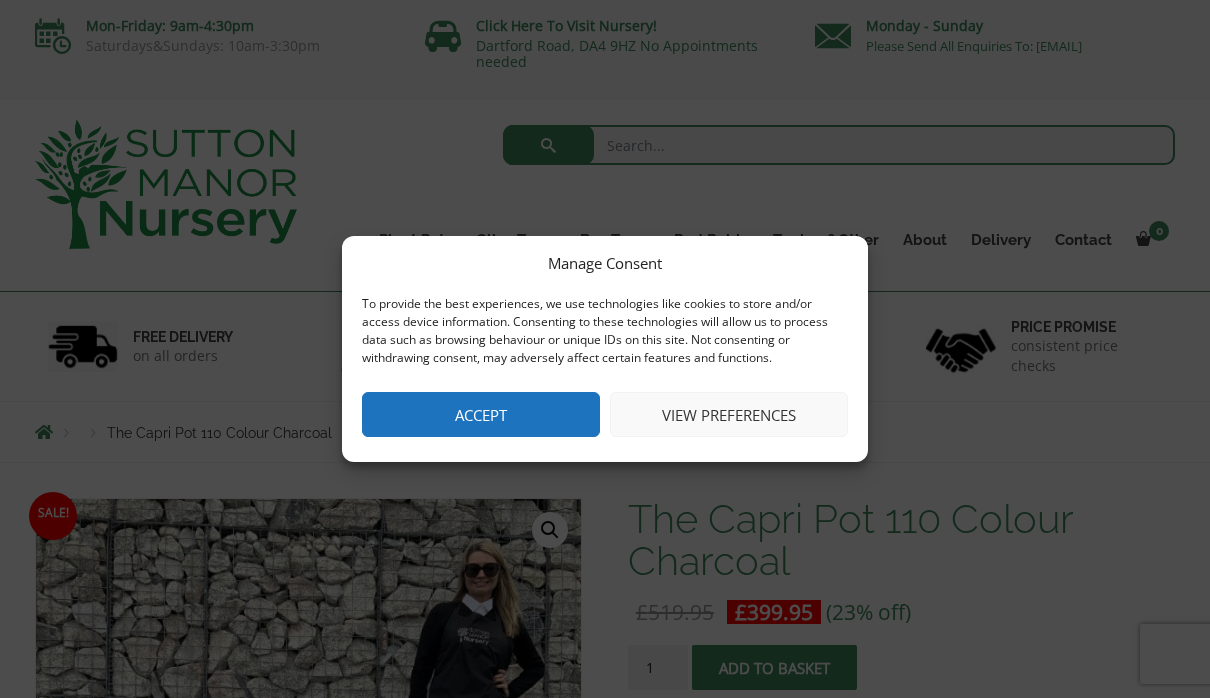 scroll, scrollTop: 0, scrollLeft: 0, axis: both 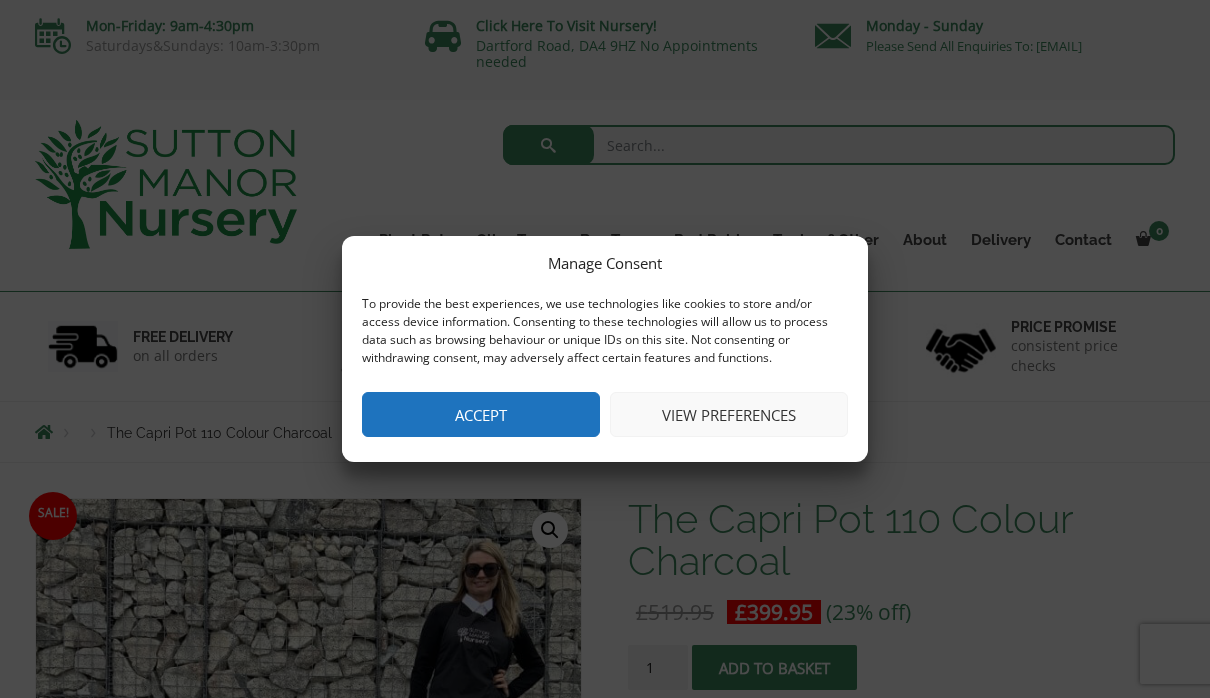 click on "Accept" at bounding box center (481, 414) 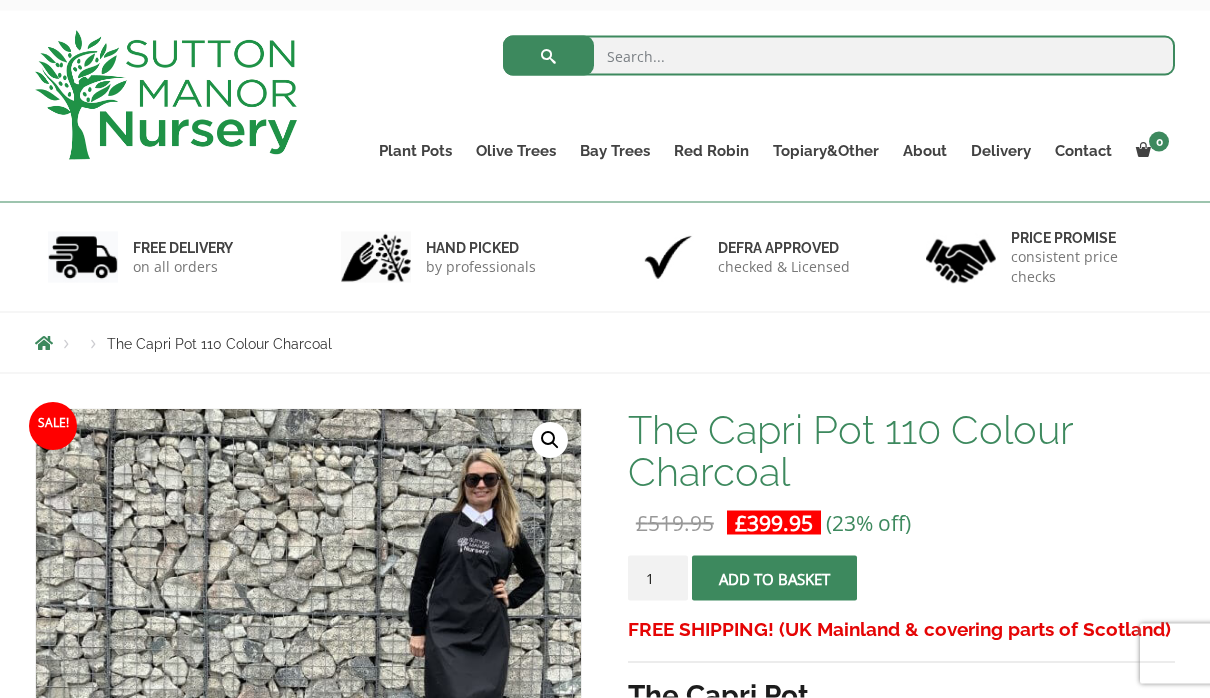 scroll, scrollTop: 0, scrollLeft: 0, axis: both 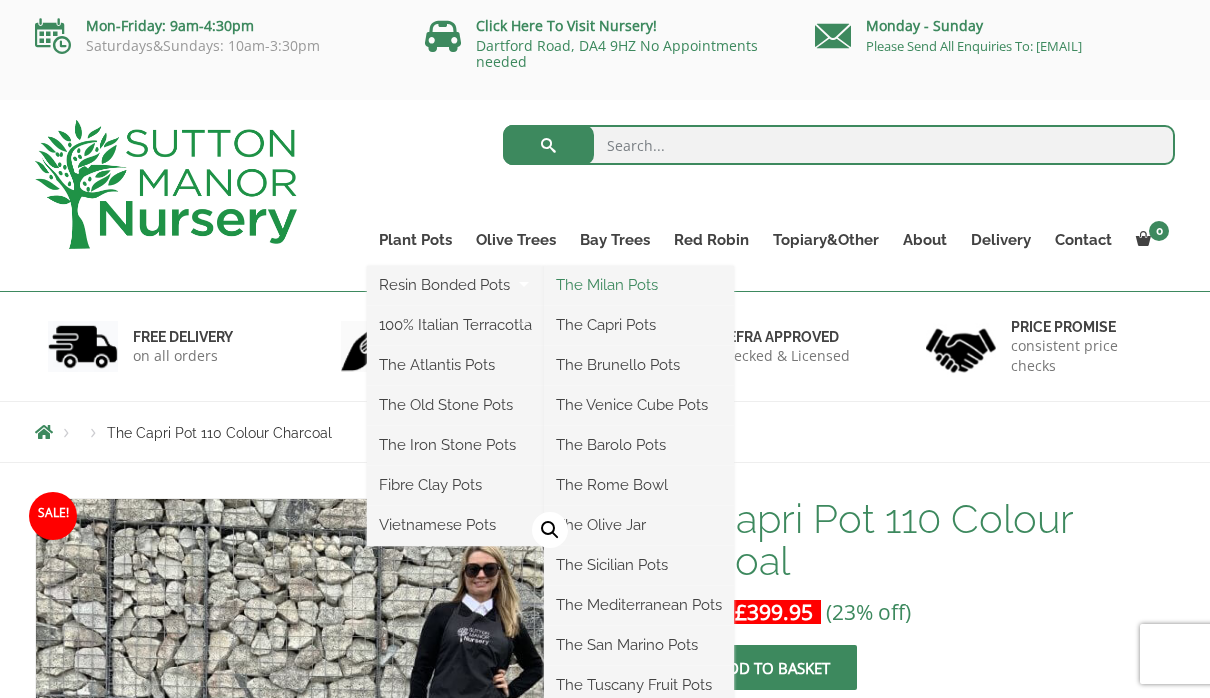 click on "The Milan Pots" at bounding box center (639, 285) 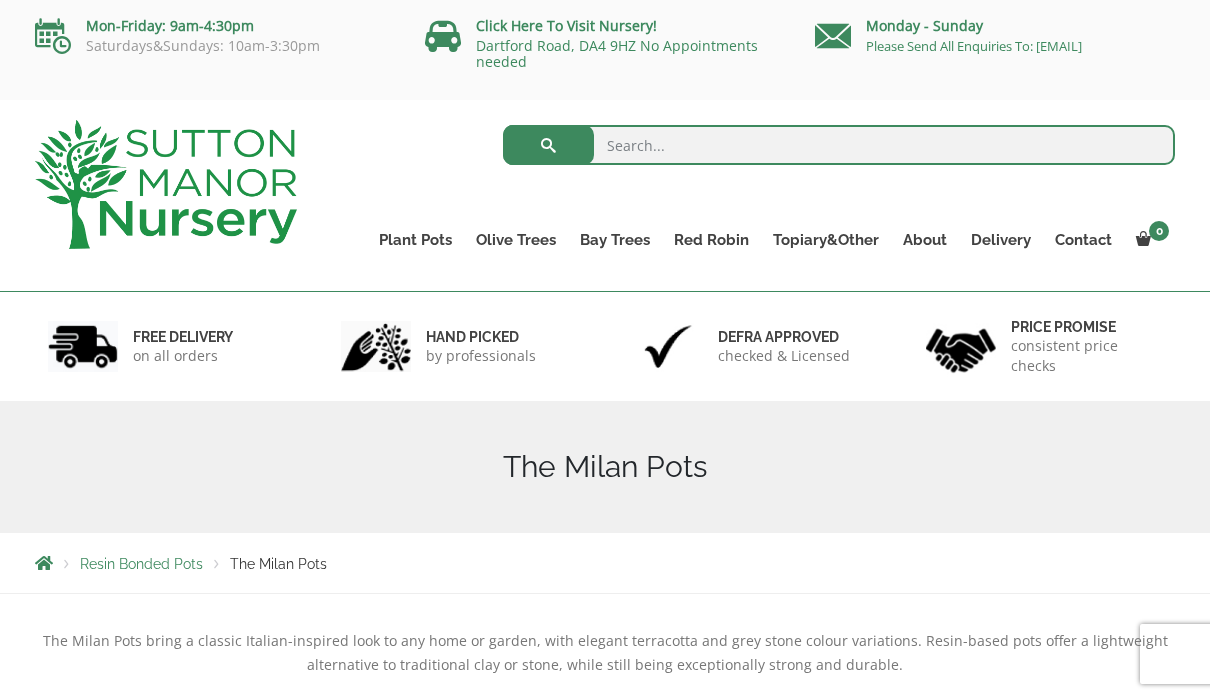 scroll, scrollTop: 0, scrollLeft: 0, axis: both 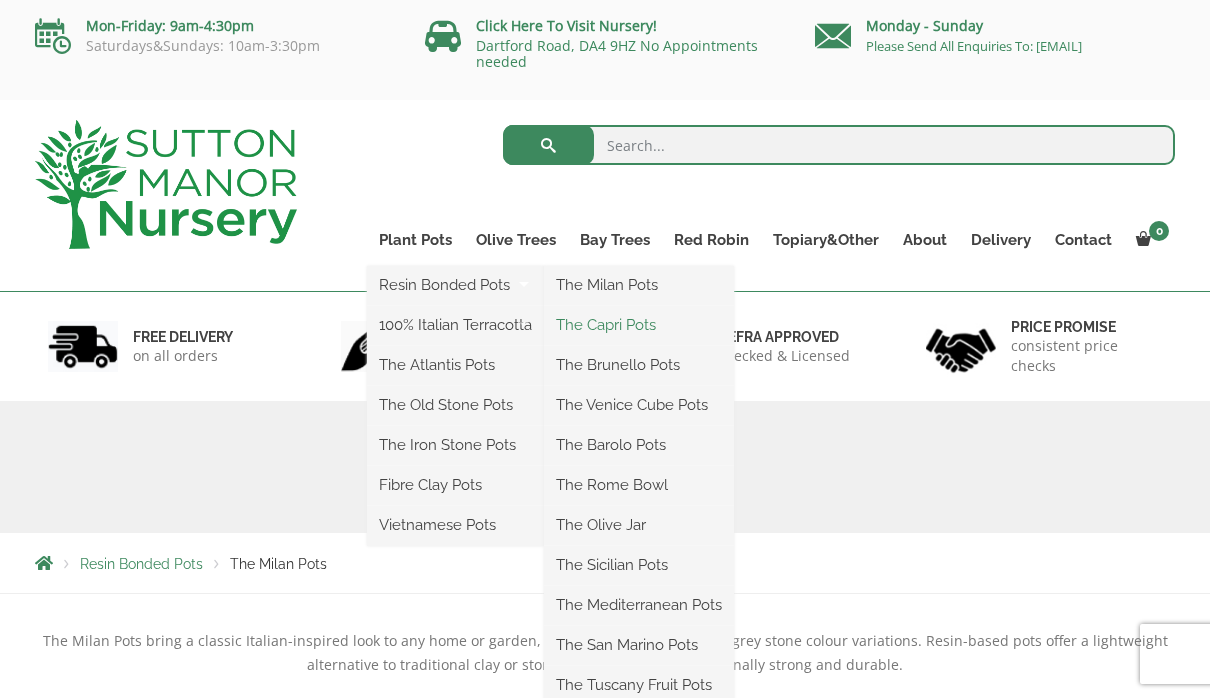 click on "The Capri Pots" at bounding box center (639, 325) 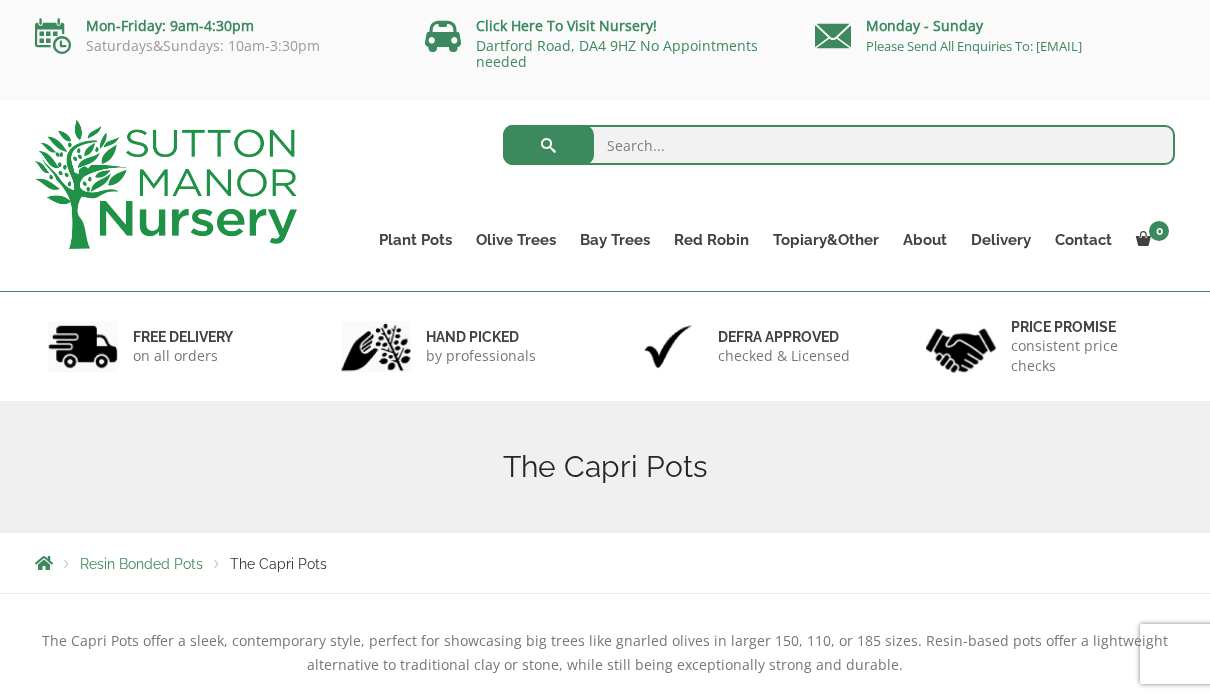 scroll, scrollTop: 0, scrollLeft: 0, axis: both 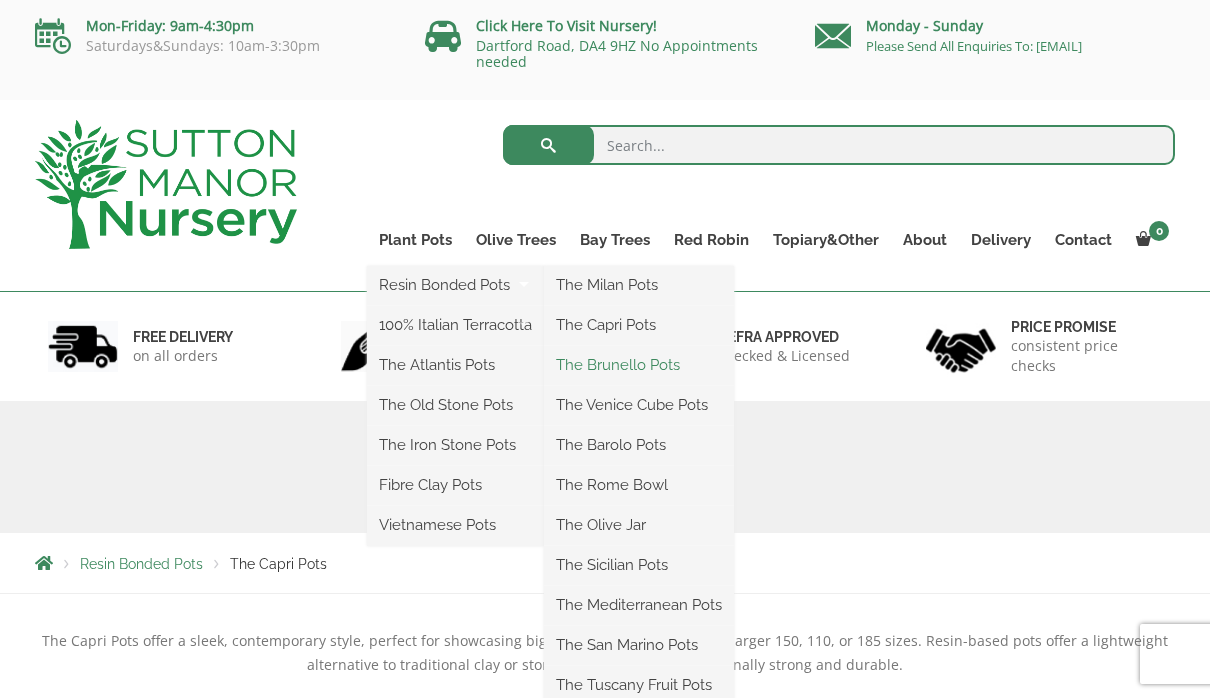 click on "The Brunello Pots" at bounding box center (639, 365) 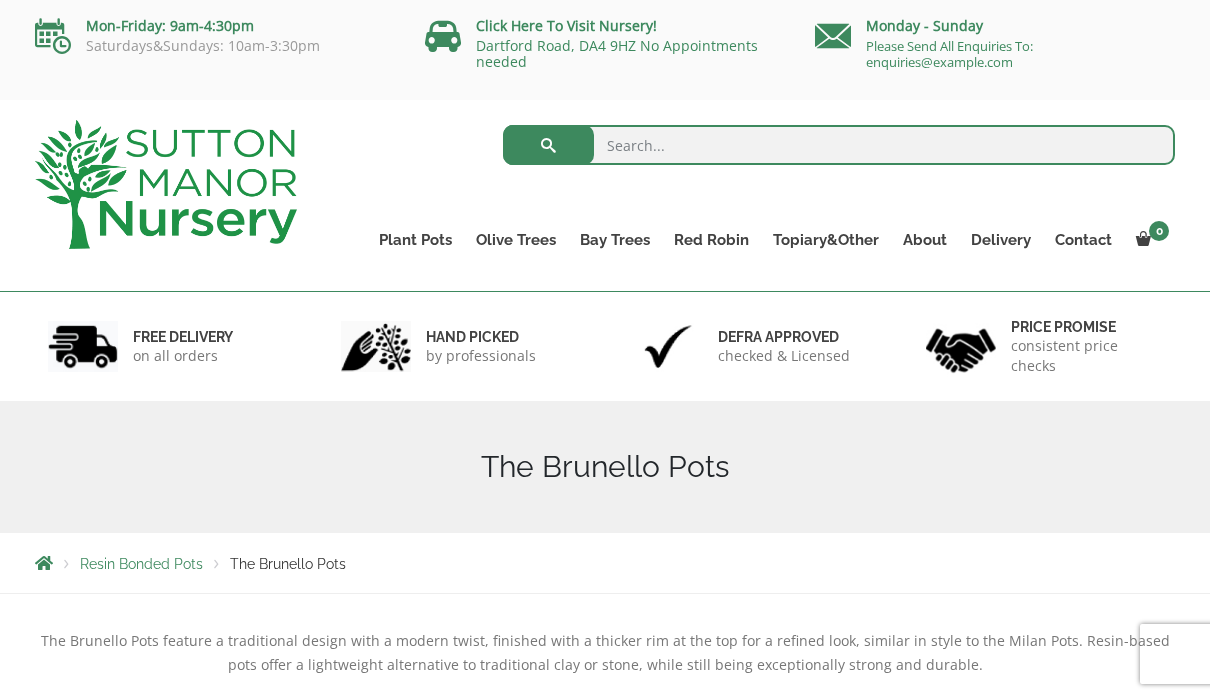 scroll, scrollTop: 0, scrollLeft: 0, axis: both 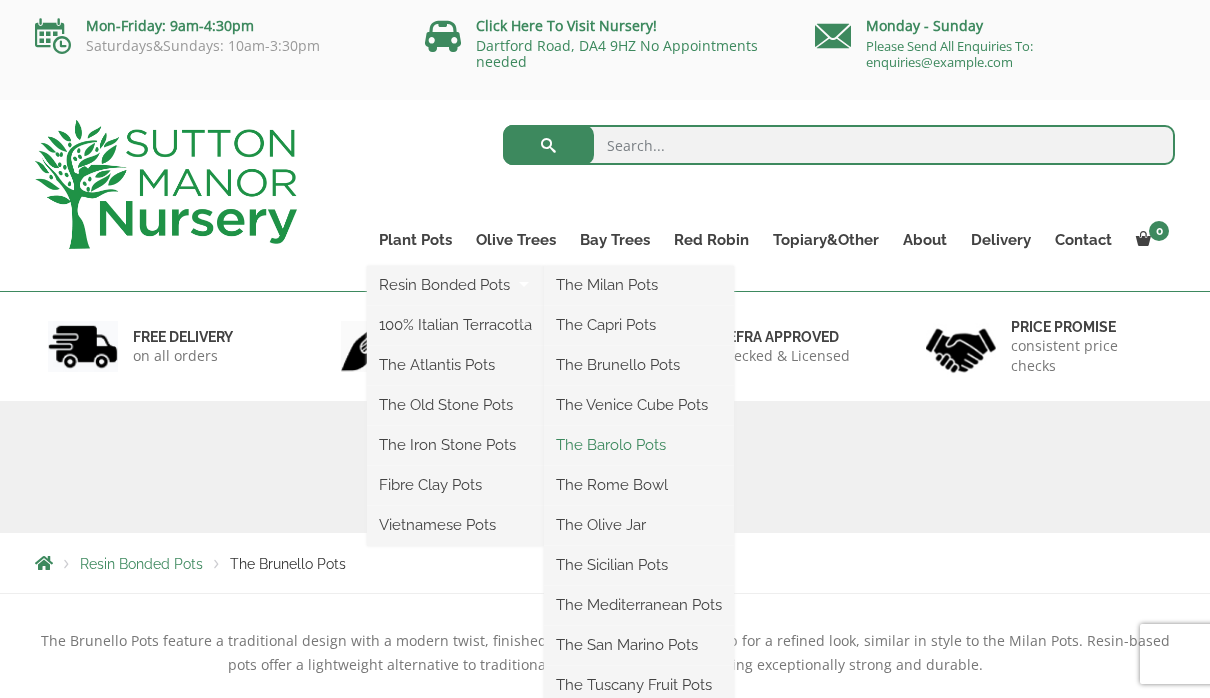 click on "The Barolo Pots" at bounding box center (639, 445) 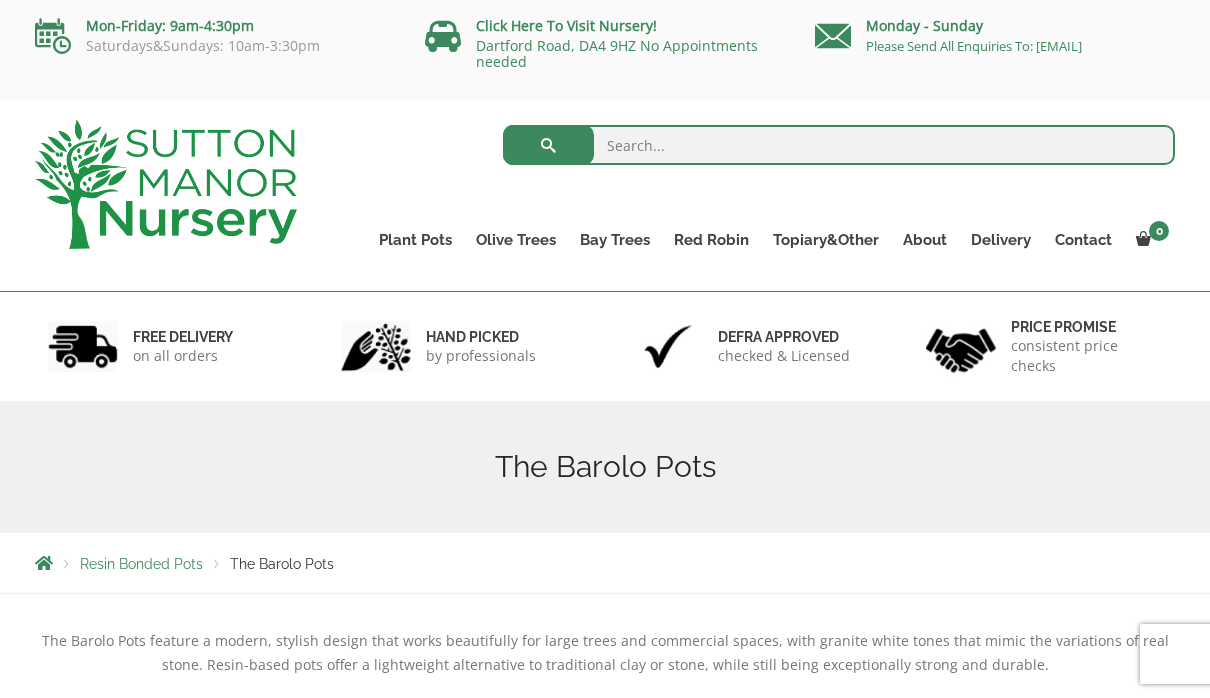 scroll, scrollTop: 0, scrollLeft: 0, axis: both 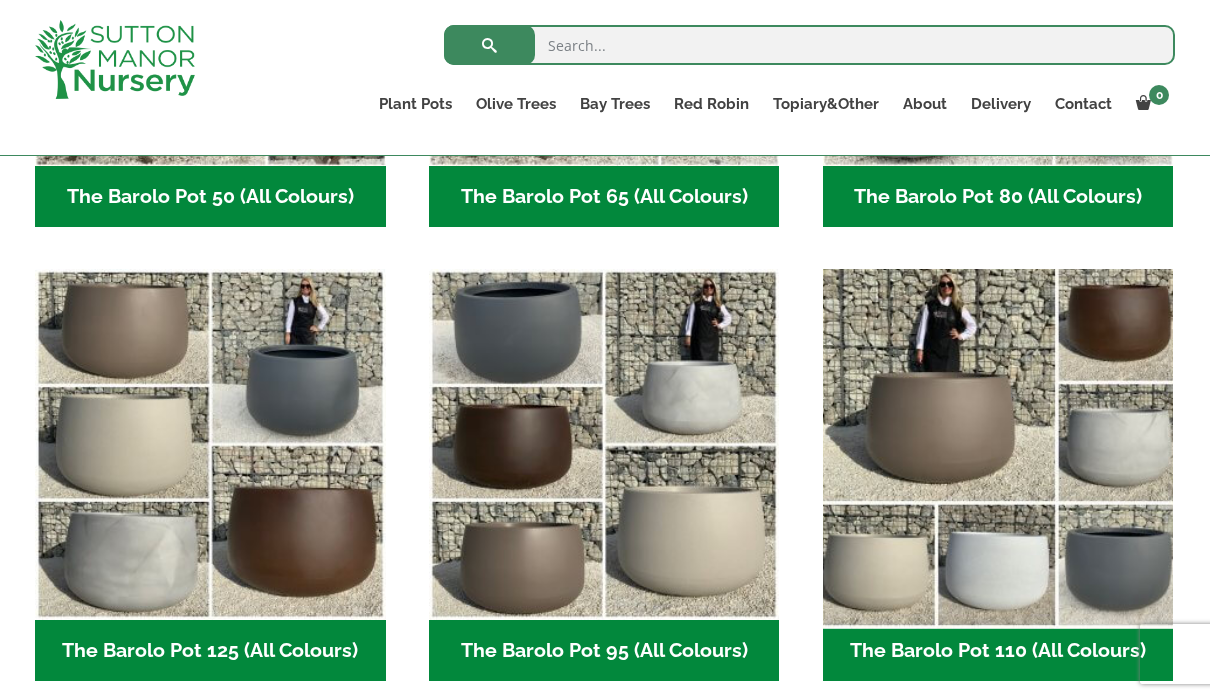 click at bounding box center [998, 445] 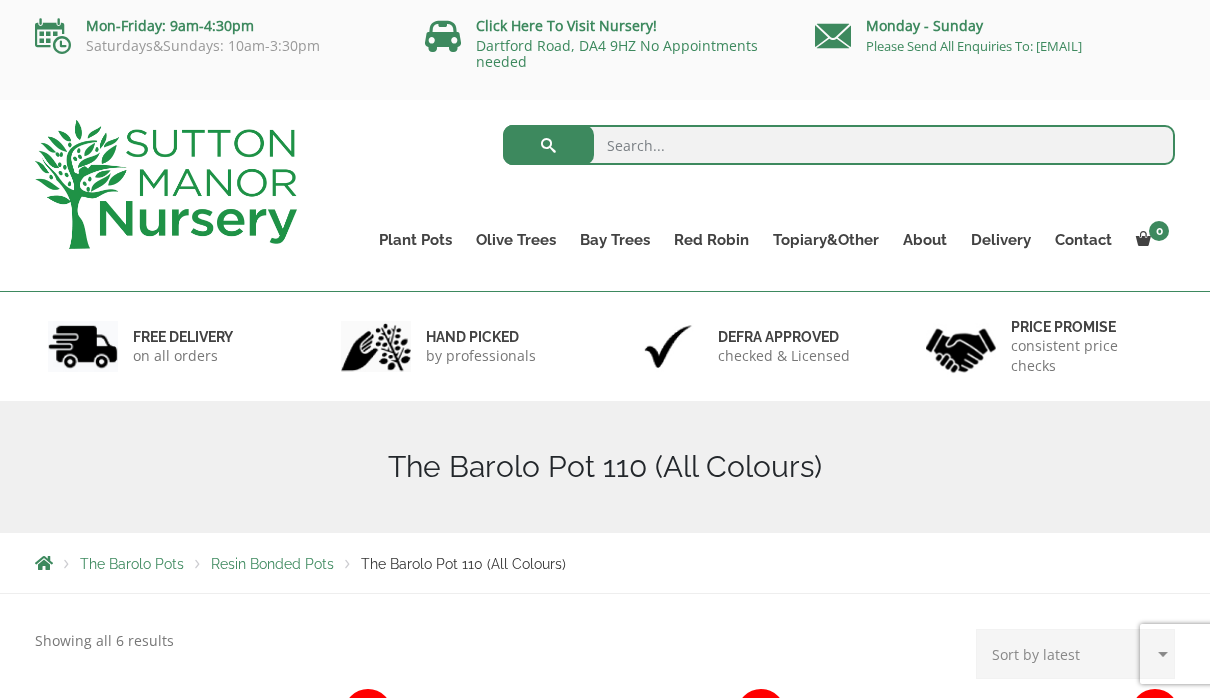 scroll, scrollTop: 0, scrollLeft: 0, axis: both 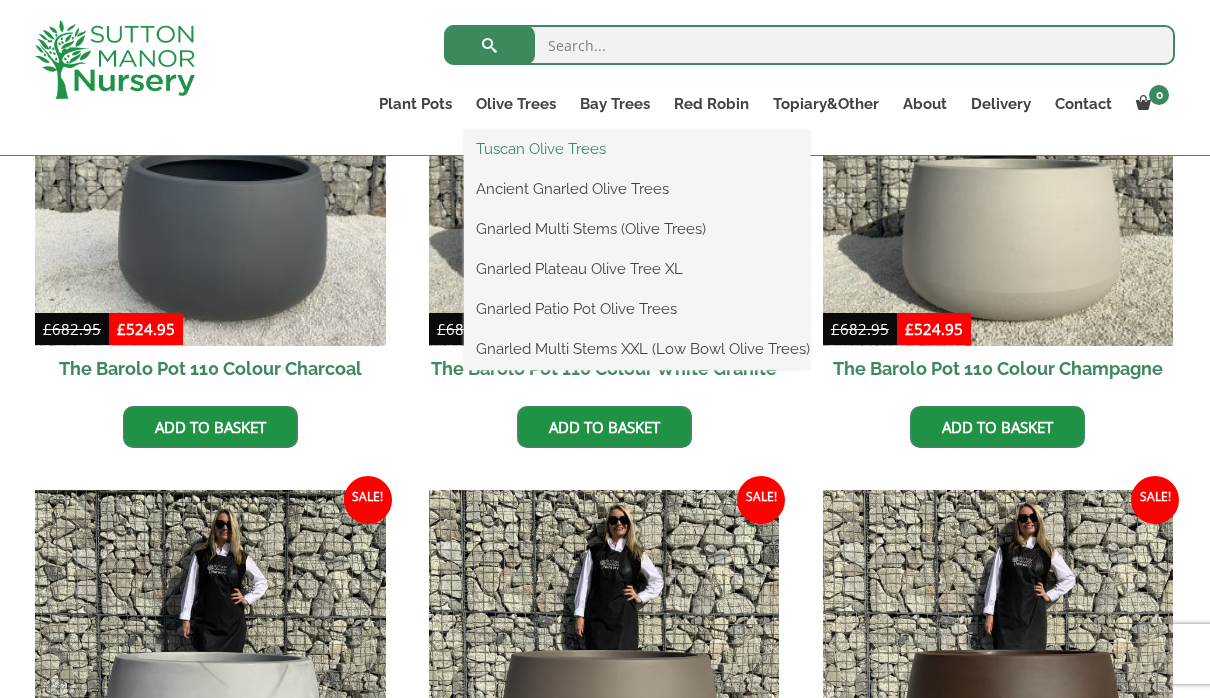 click on "Tuscan Olive Trees" at bounding box center (637, 149) 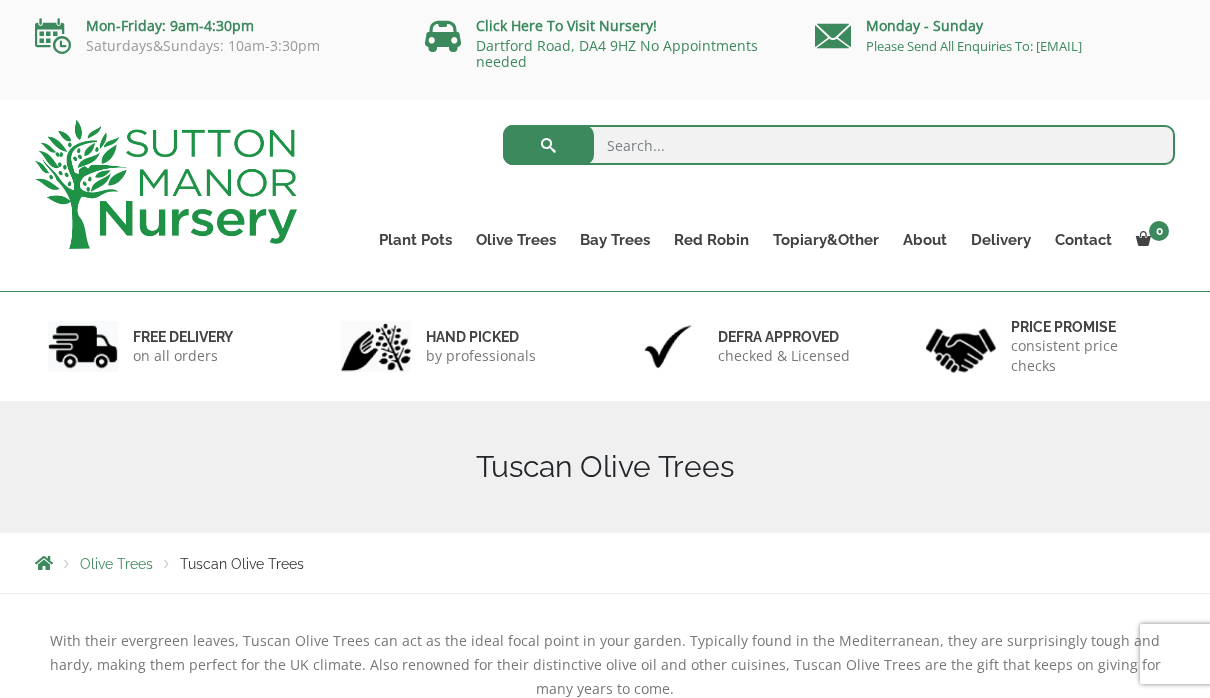 scroll, scrollTop: 0, scrollLeft: 0, axis: both 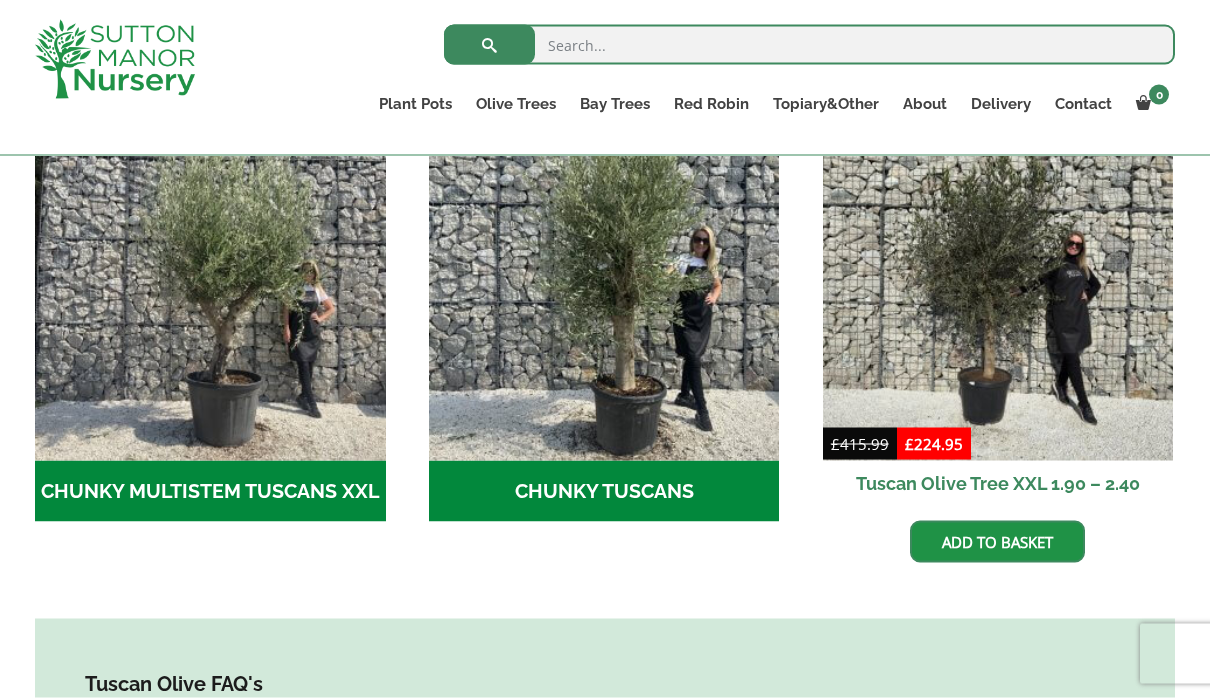 click on "CHUNKY MULTISTEM TUSCANS XXL  (9)" at bounding box center (210, 492) 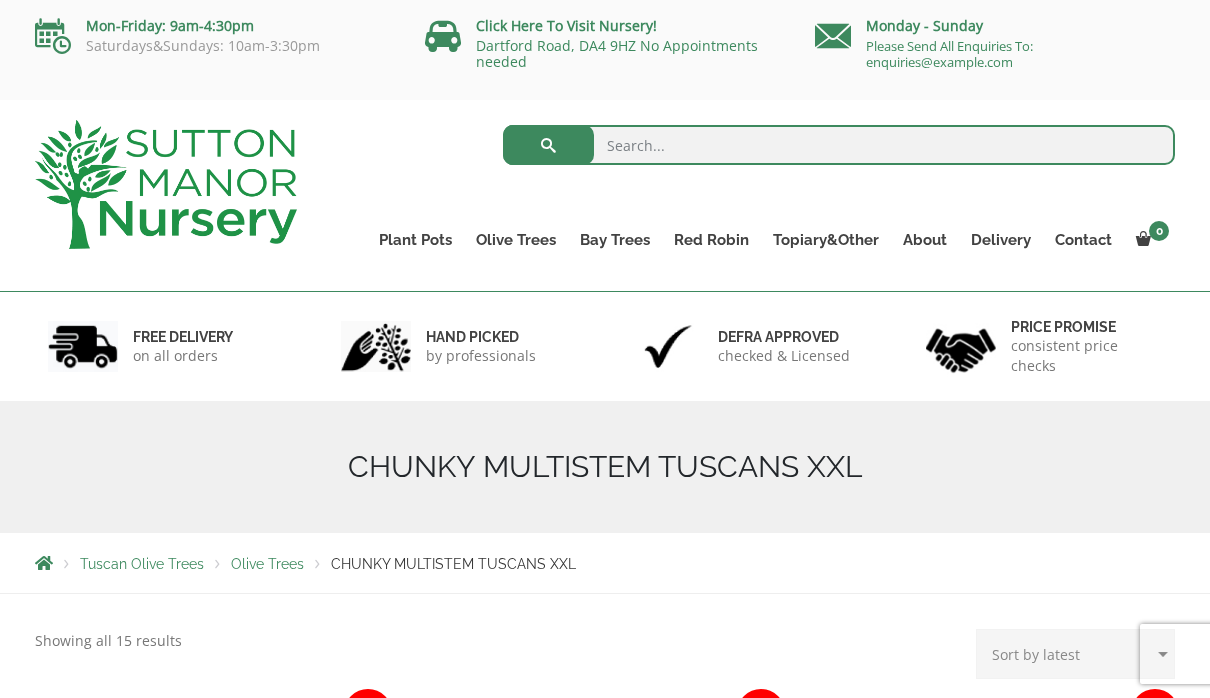 scroll, scrollTop: 0, scrollLeft: 0, axis: both 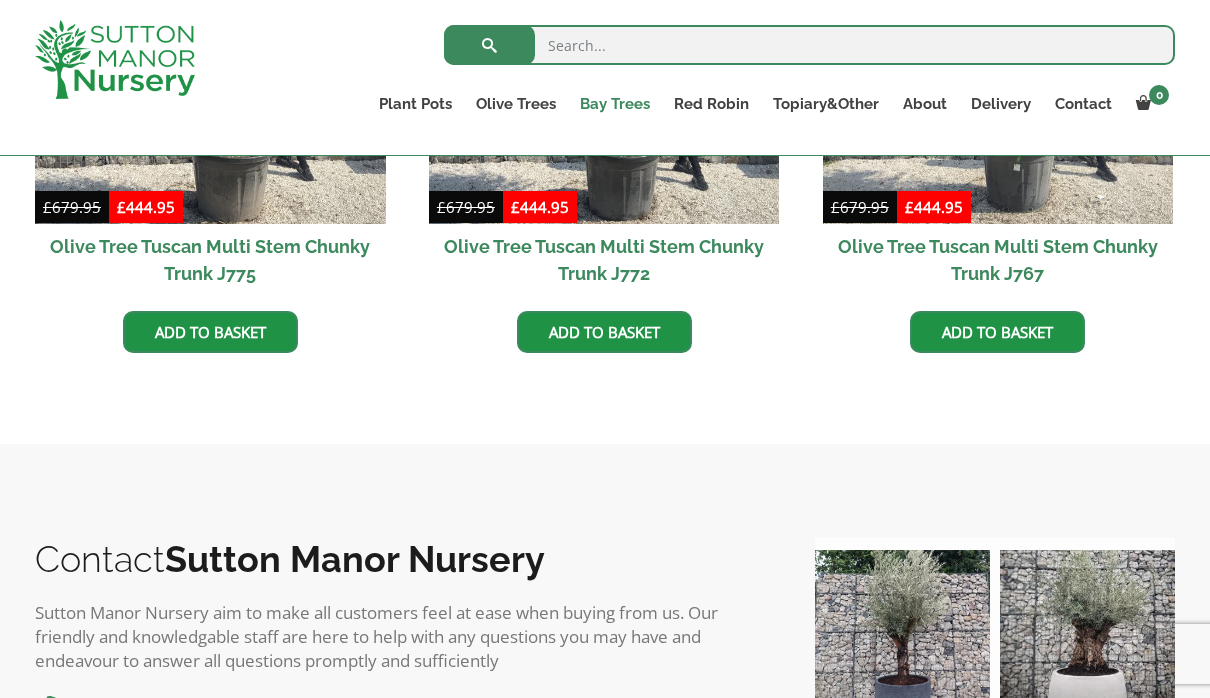 click on "Bay Trees" at bounding box center (615, 104) 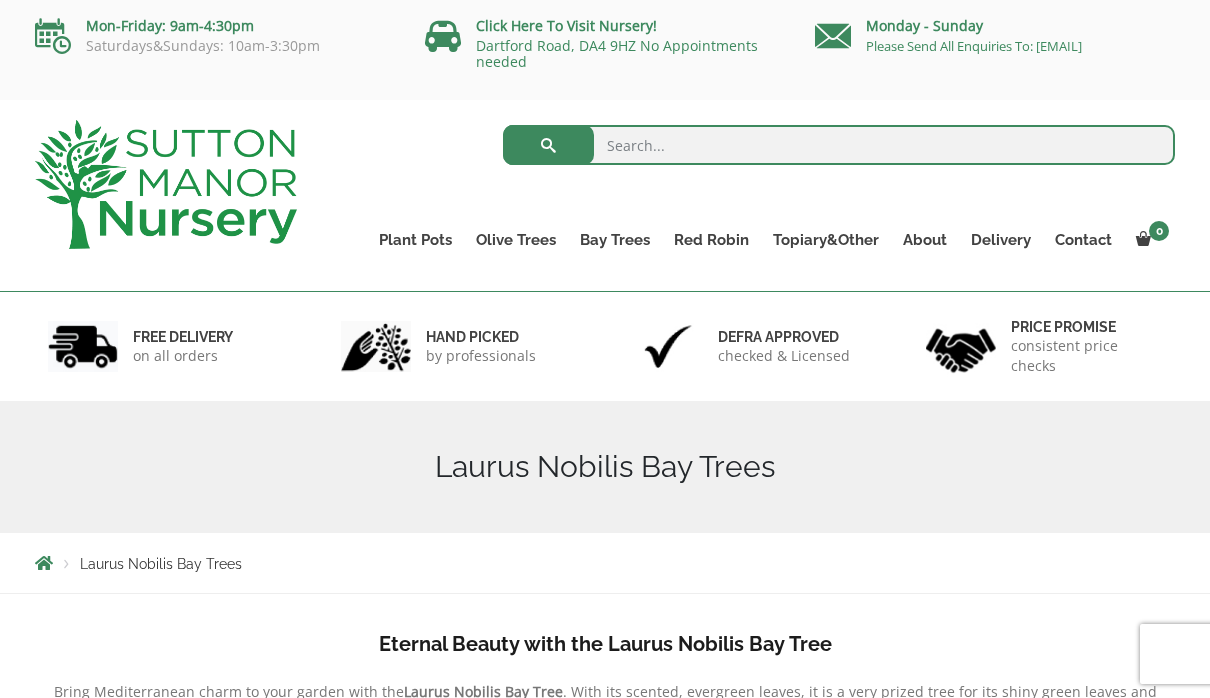 scroll, scrollTop: 0, scrollLeft: 0, axis: both 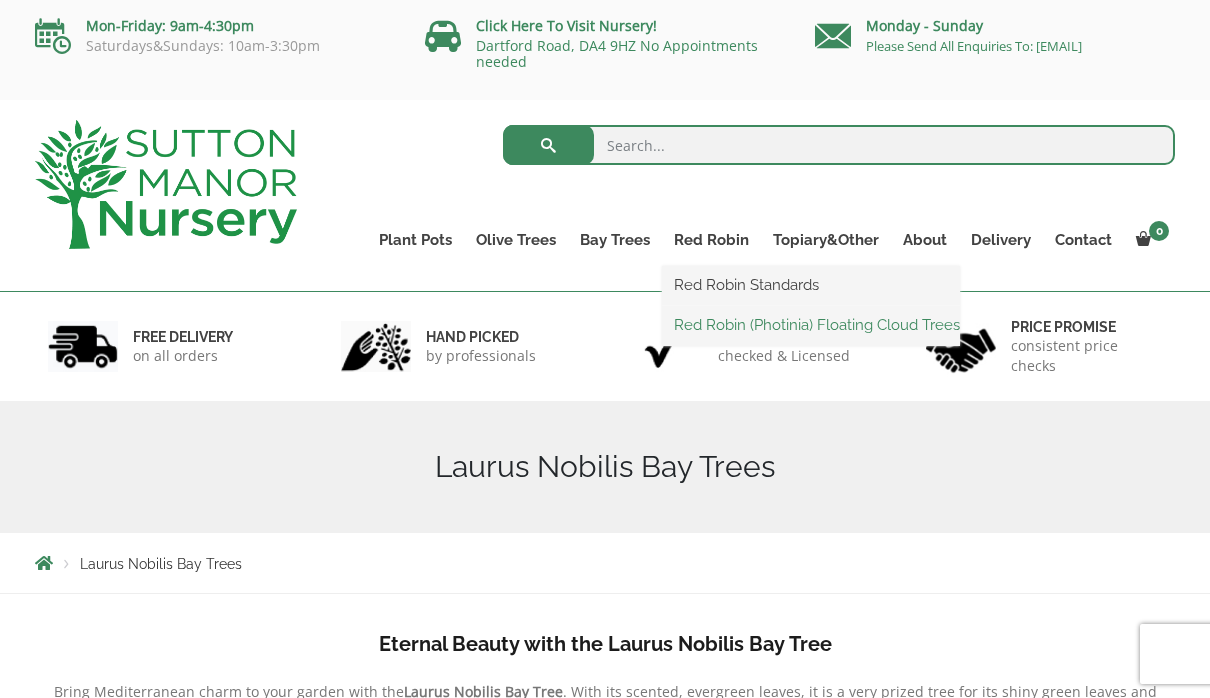 click on "Red Robin (Photinia) Floating Cloud Trees" at bounding box center (811, 325) 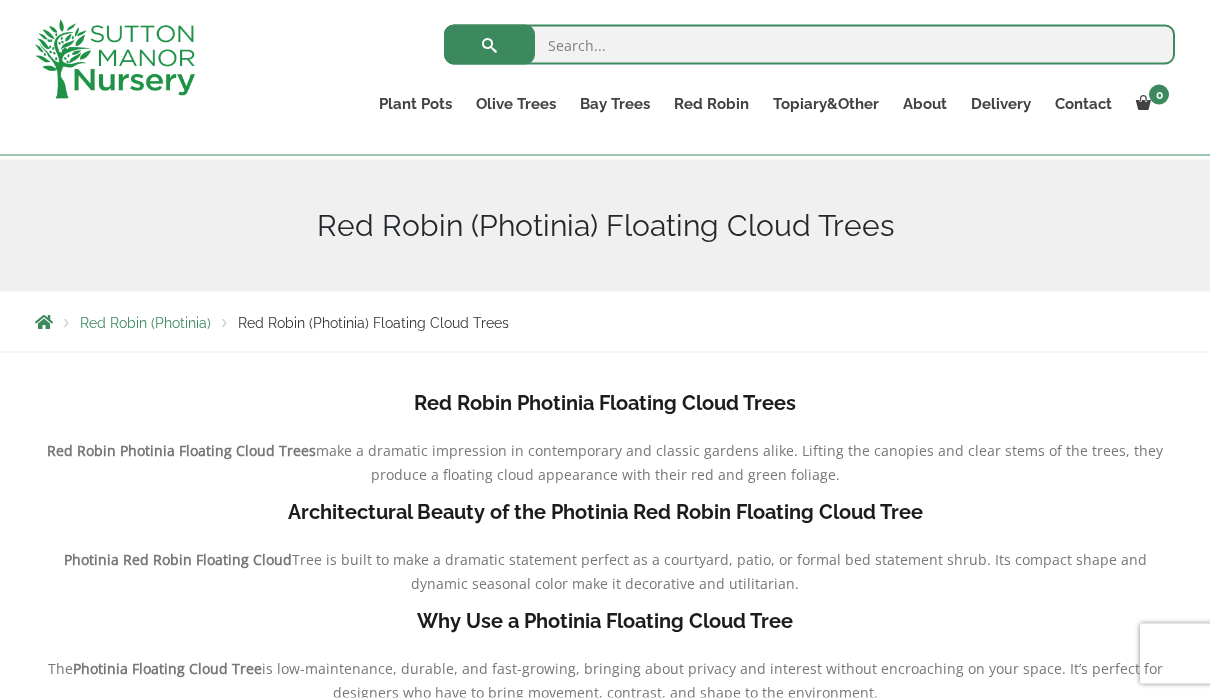 scroll, scrollTop: 295, scrollLeft: 0, axis: vertical 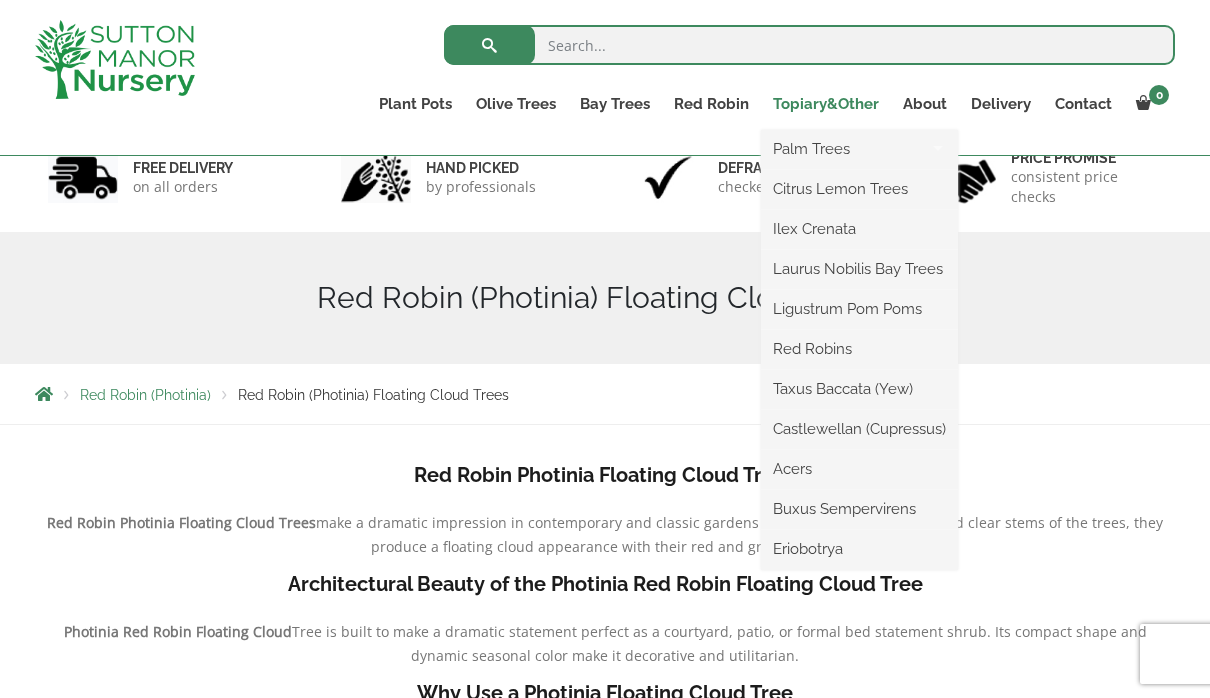 click on "Topiary&Other" at bounding box center [826, 104] 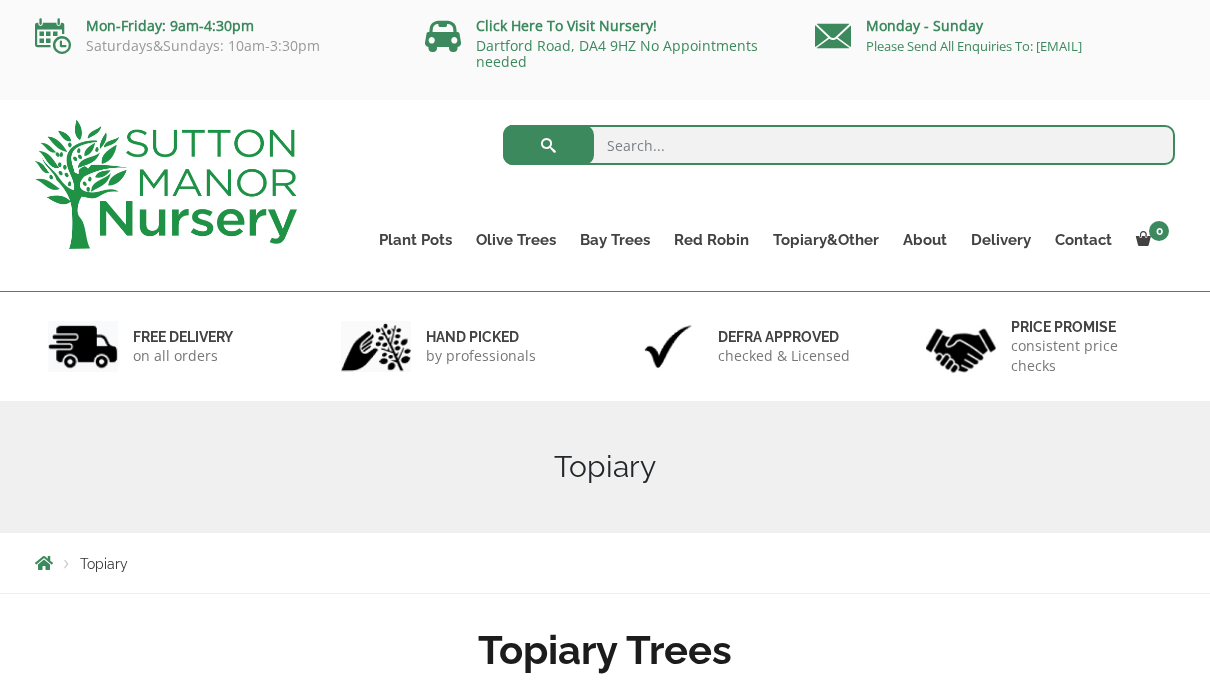 scroll, scrollTop: 0, scrollLeft: 0, axis: both 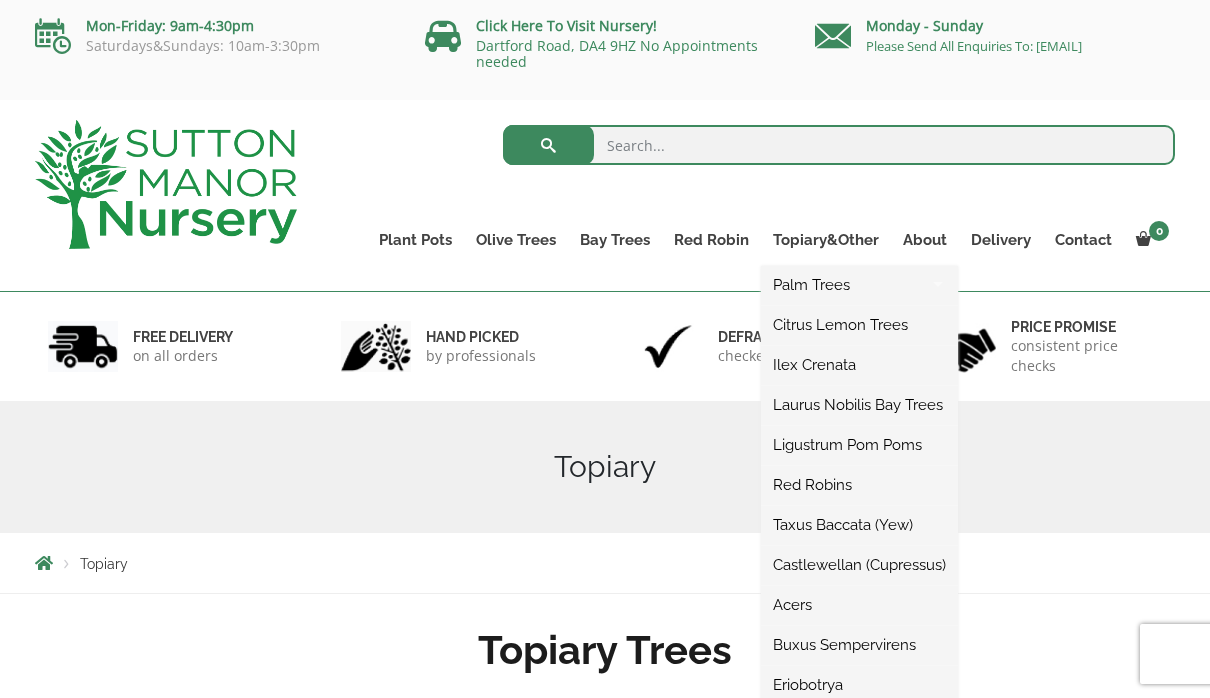 click on "Acers" at bounding box center (859, 605) 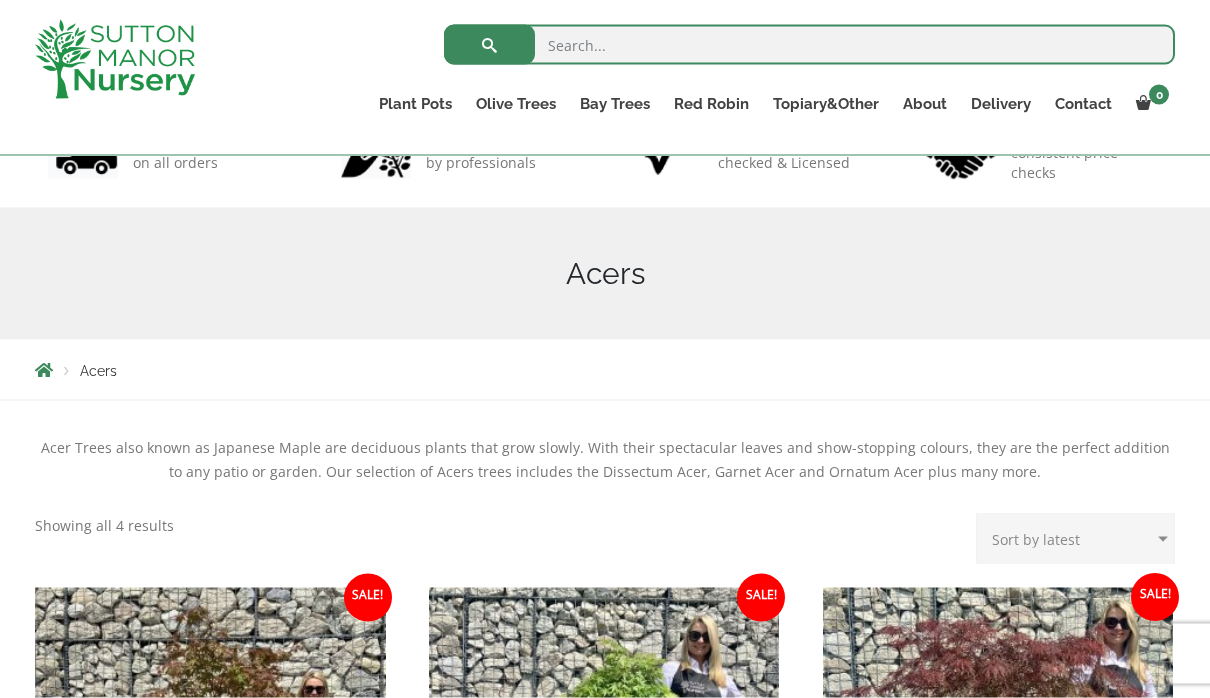 scroll, scrollTop: 312, scrollLeft: 0, axis: vertical 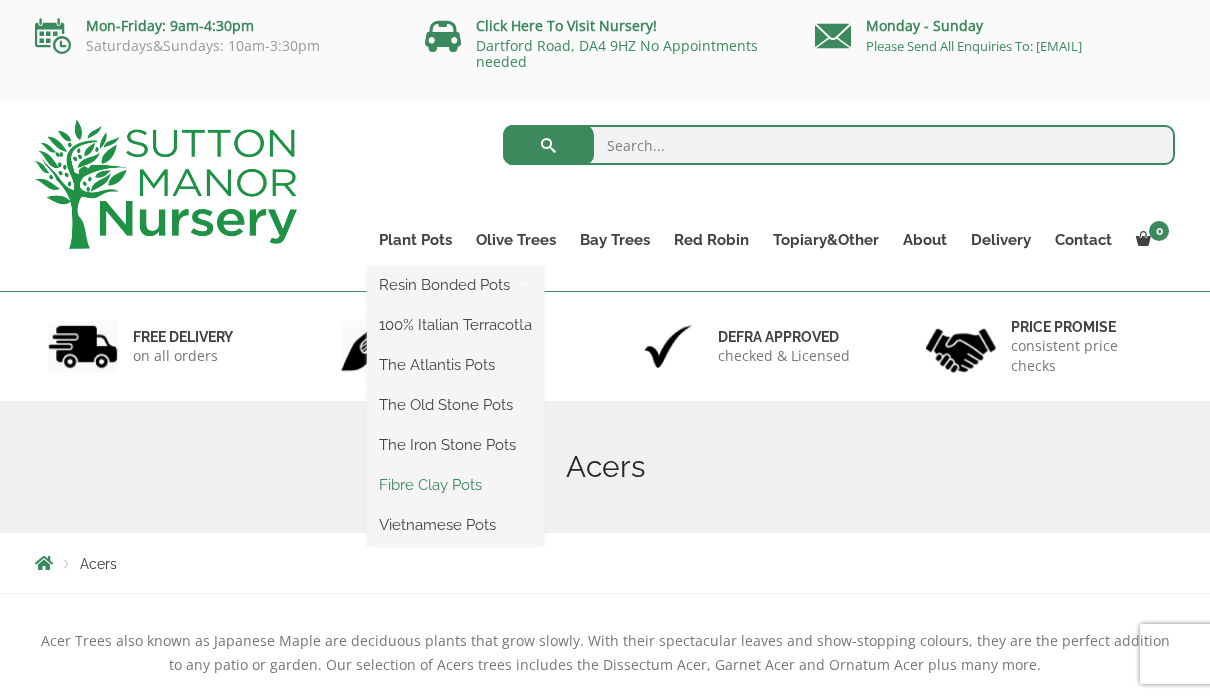 click on "Fibre Clay Pots" at bounding box center [455, 485] 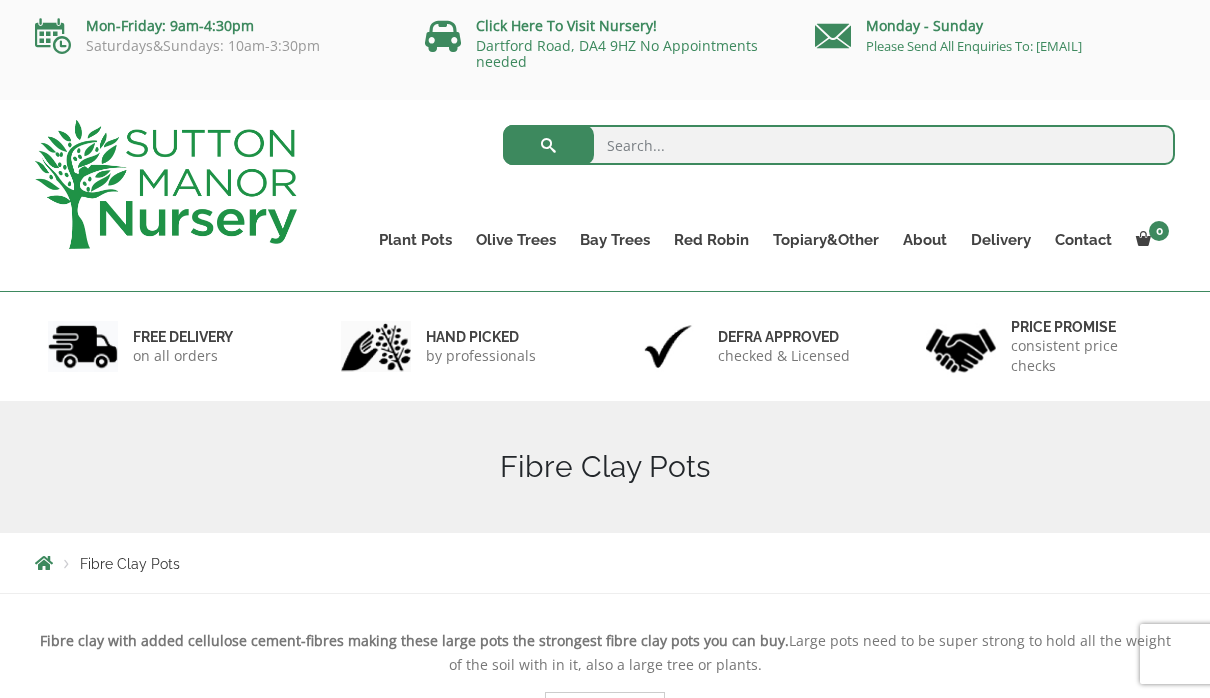 scroll, scrollTop: 0, scrollLeft: 0, axis: both 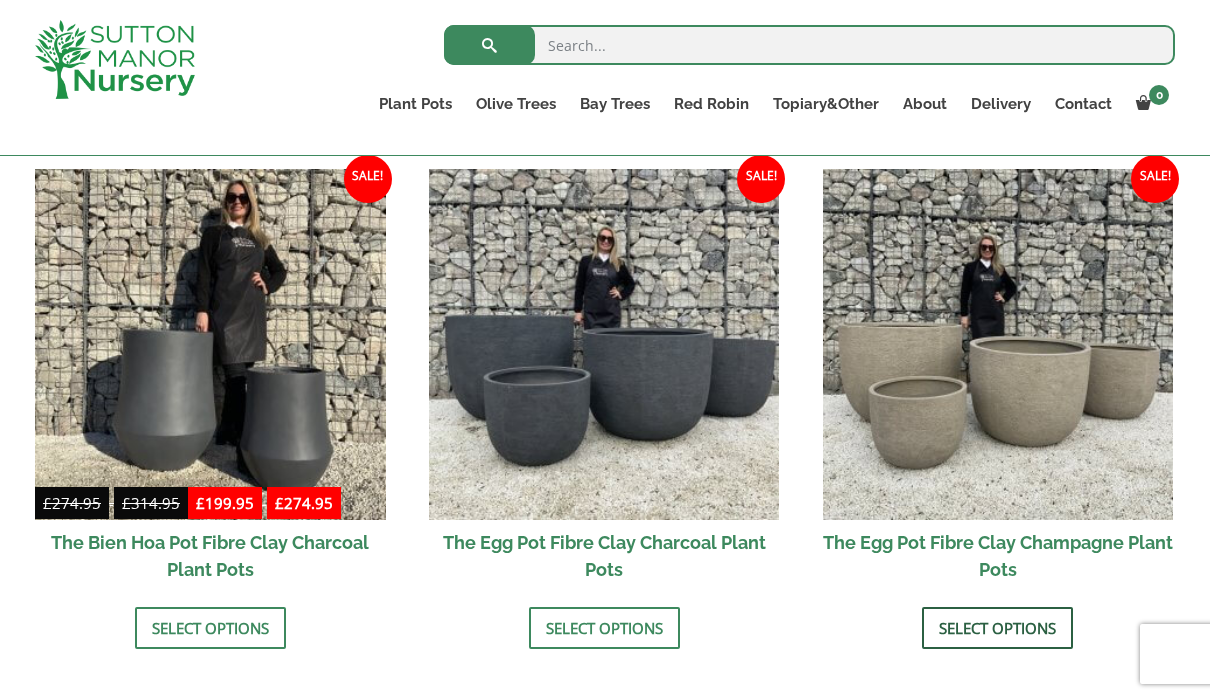 click on "Select options" at bounding box center [997, 628] 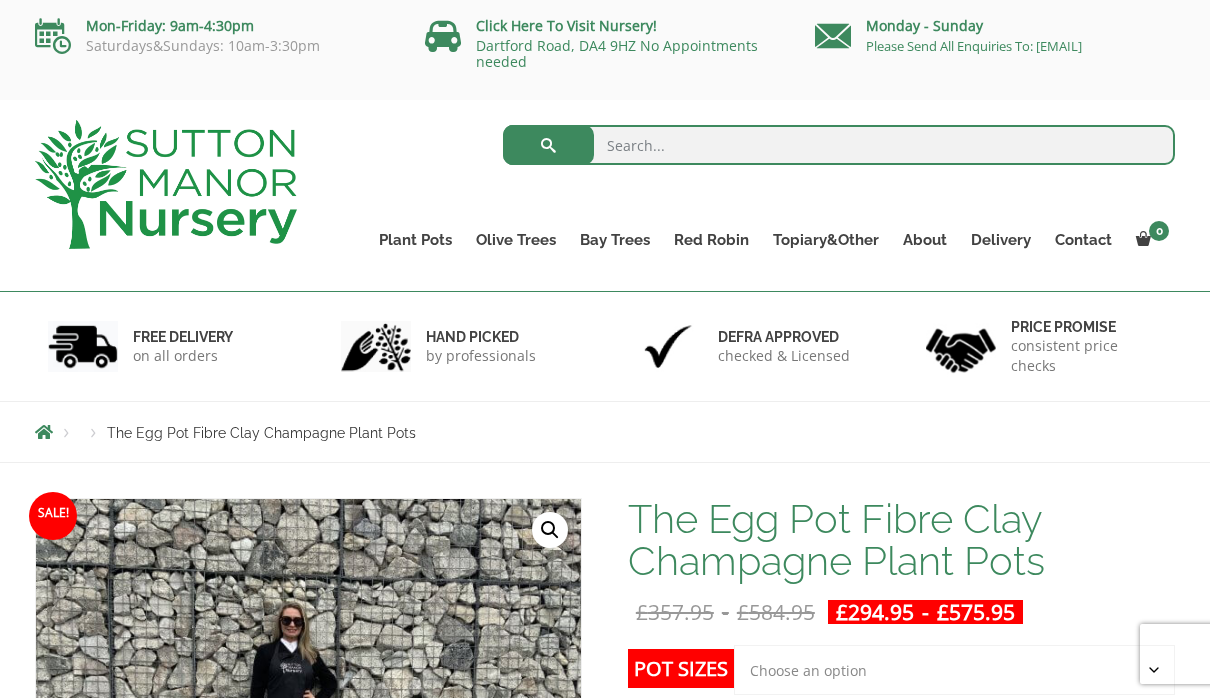 scroll, scrollTop: 0, scrollLeft: 0, axis: both 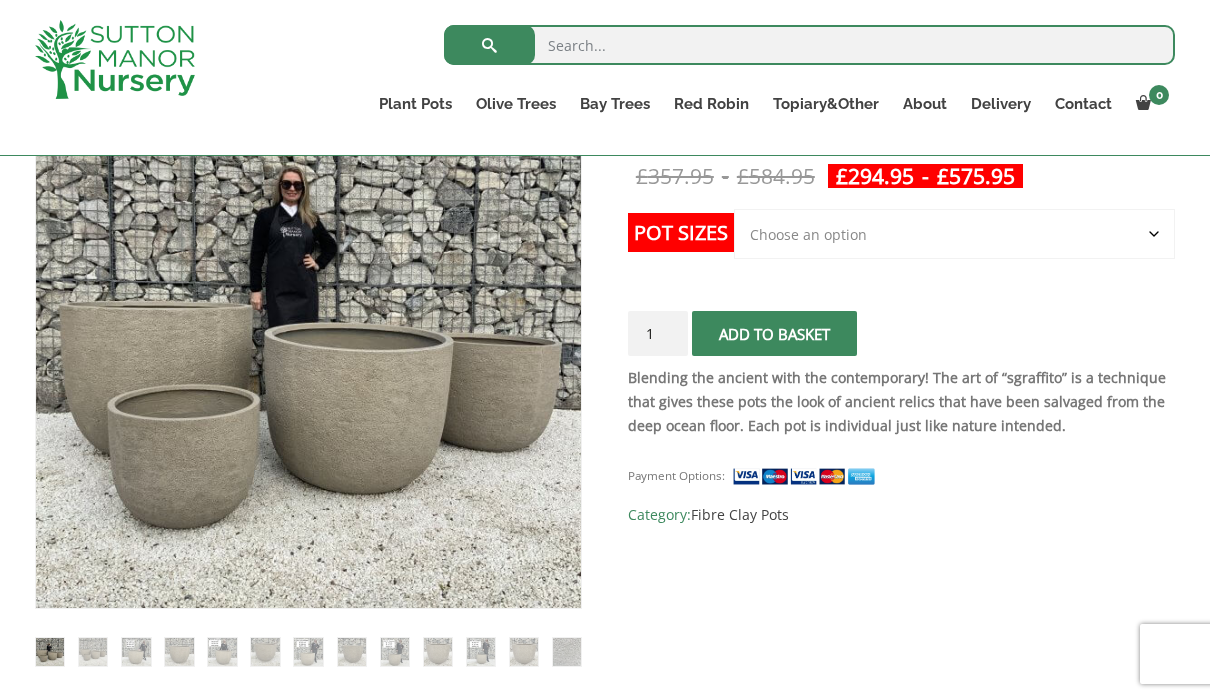 click on "Choose an option Click here to buy the 5th To Largest Pot In The Picture Click here to buy the 3rd To Largest Pot In The Picture Click here to buy the 2nd To Largest Pot In The Picture Click here to buy The Largest Pot In The Picture" 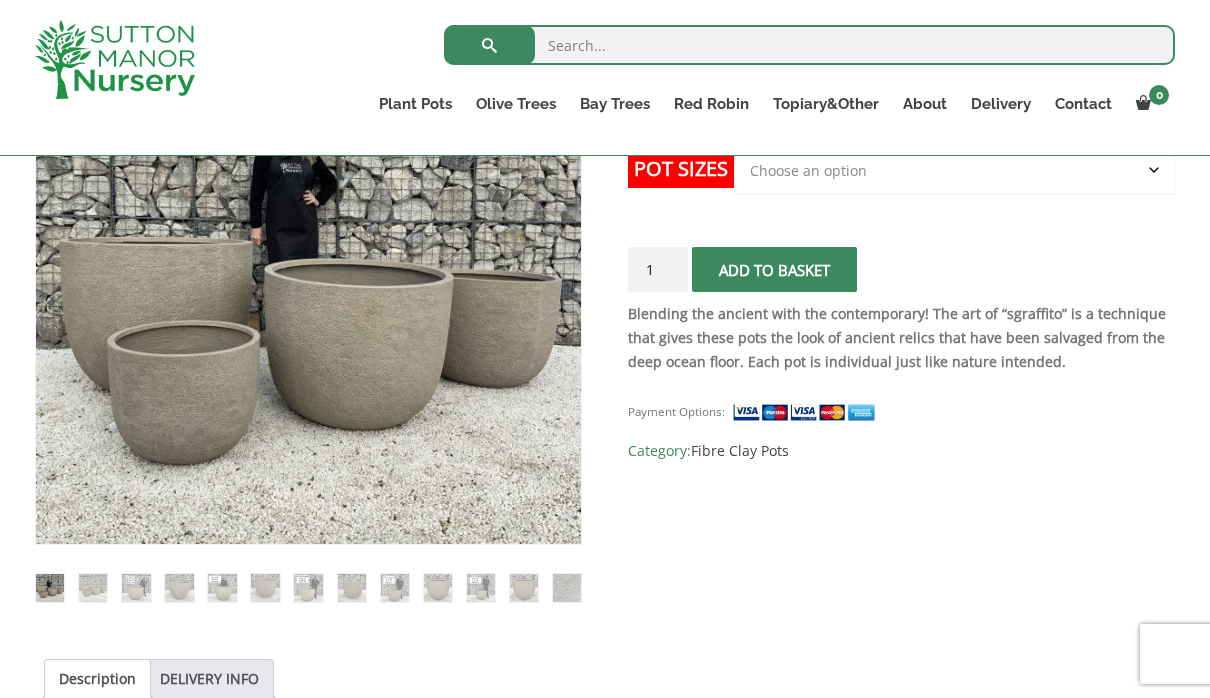 scroll, scrollTop: 443, scrollLeft: 0, axis: vertical 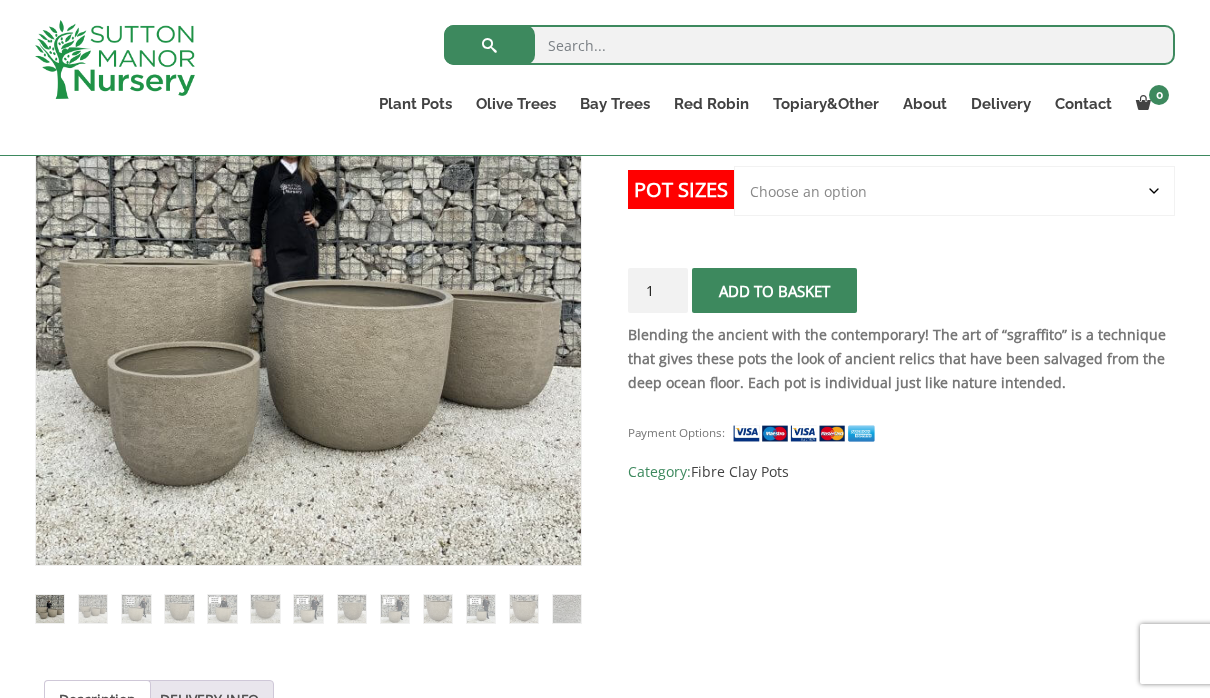 click on "Choose an option Click here to buy the 5th To Largest Pot In The Picture Click here to buy the 3rd To Largest Pot In The Picture Click here to buy the 2nd To Largest Pot In The Picture Click here to buy The Largest Pot In The Picture" 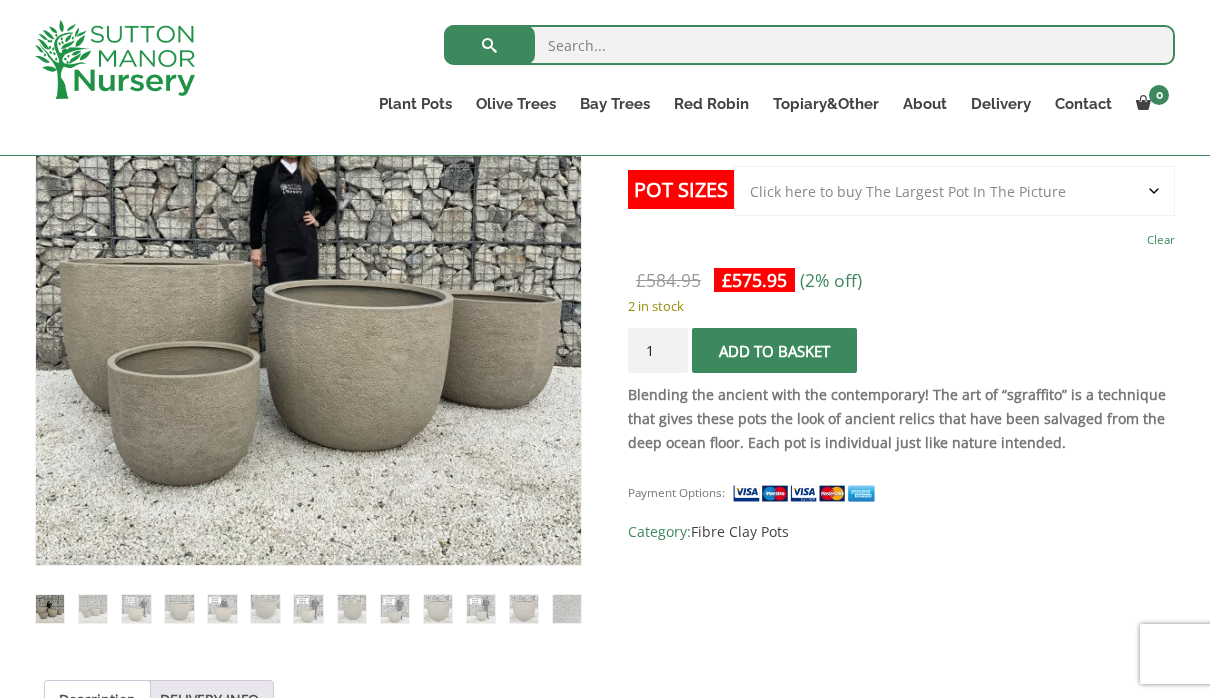click on "Choose an option Click here to buy the 5th To Largest Pot In The Picture Click here to buy the 3rd To Largest Pot In The Picture Click here to buy the 2nd To Largest Pot In The Picture Click here to buy The Largest Pot In The Picture" 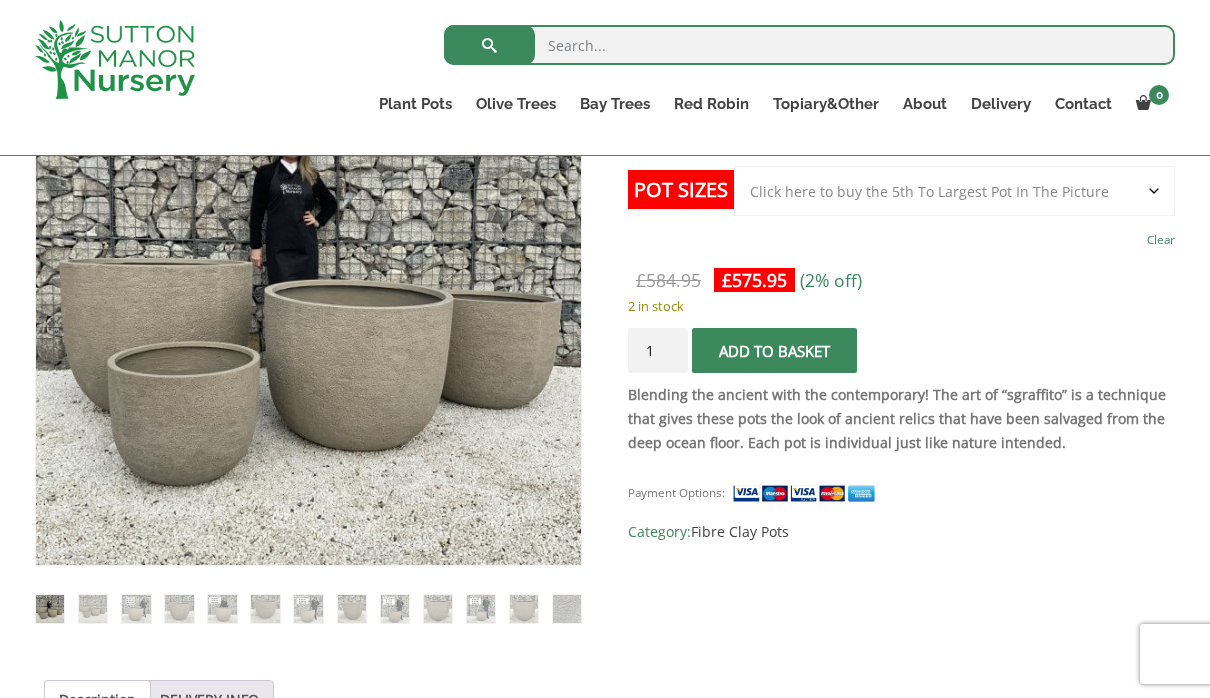select on "Click here to buy the 5th To Largest Pot In The Picture" 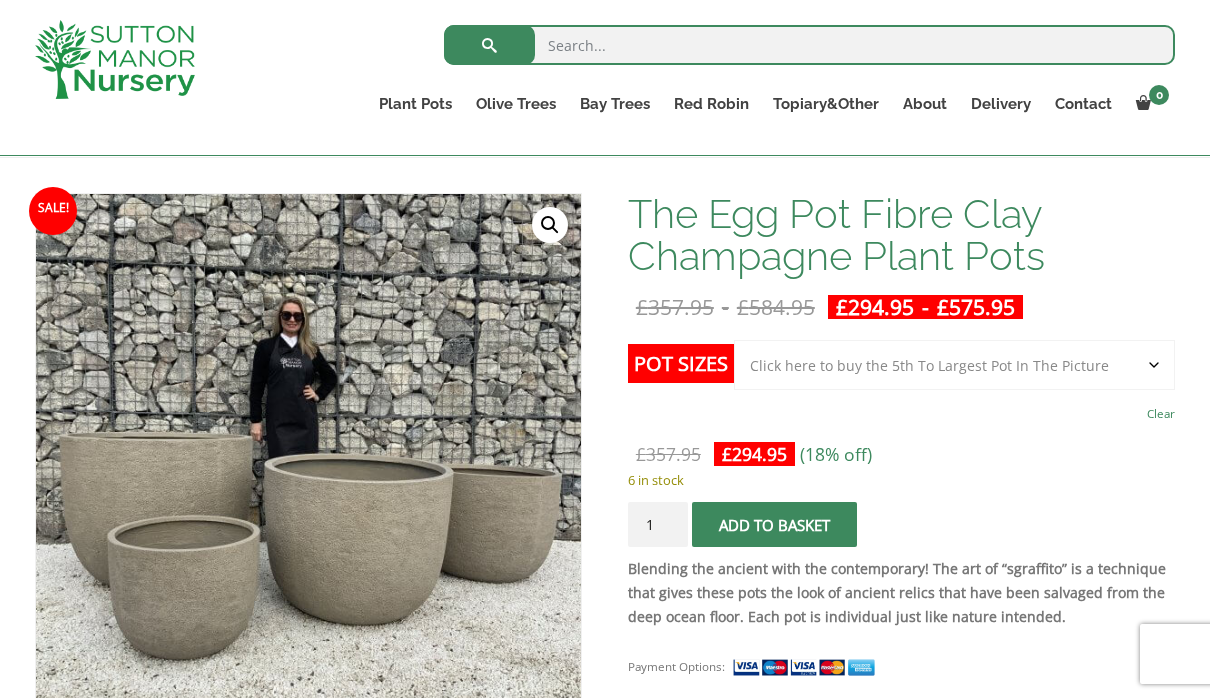 scroll, scrollTop: 268, scrollLeft: 0, axis: vertical 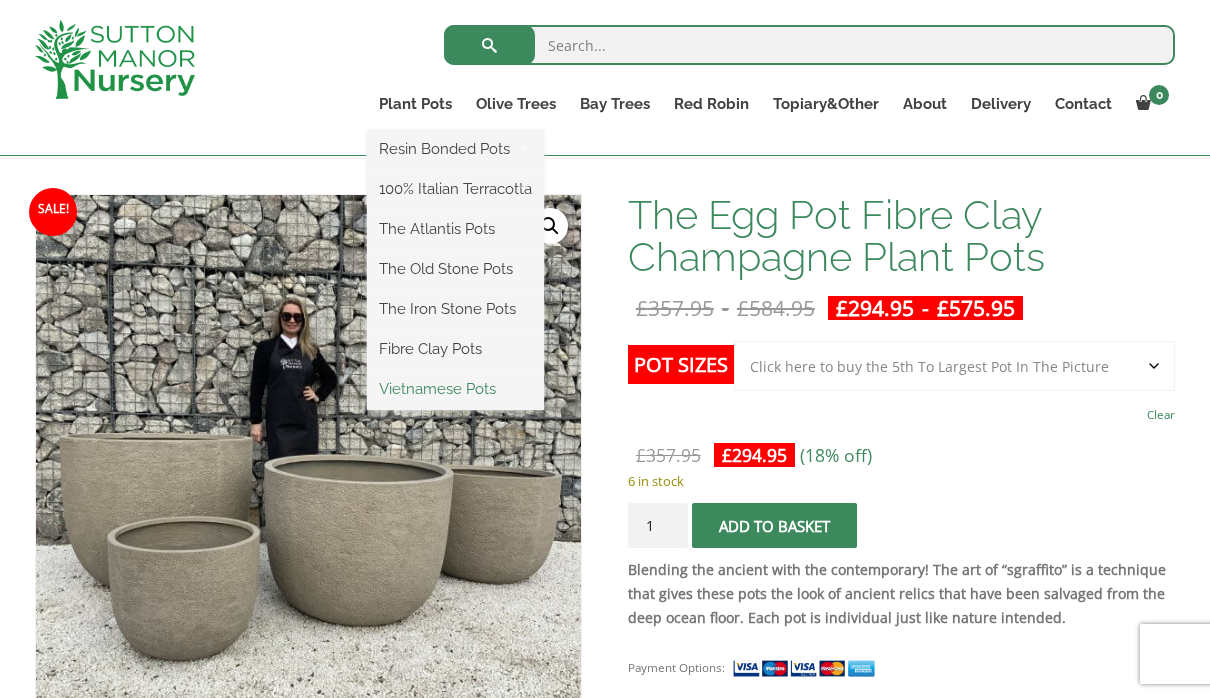 click on "Vietnamese Pots" at bounding box center (455, 389) 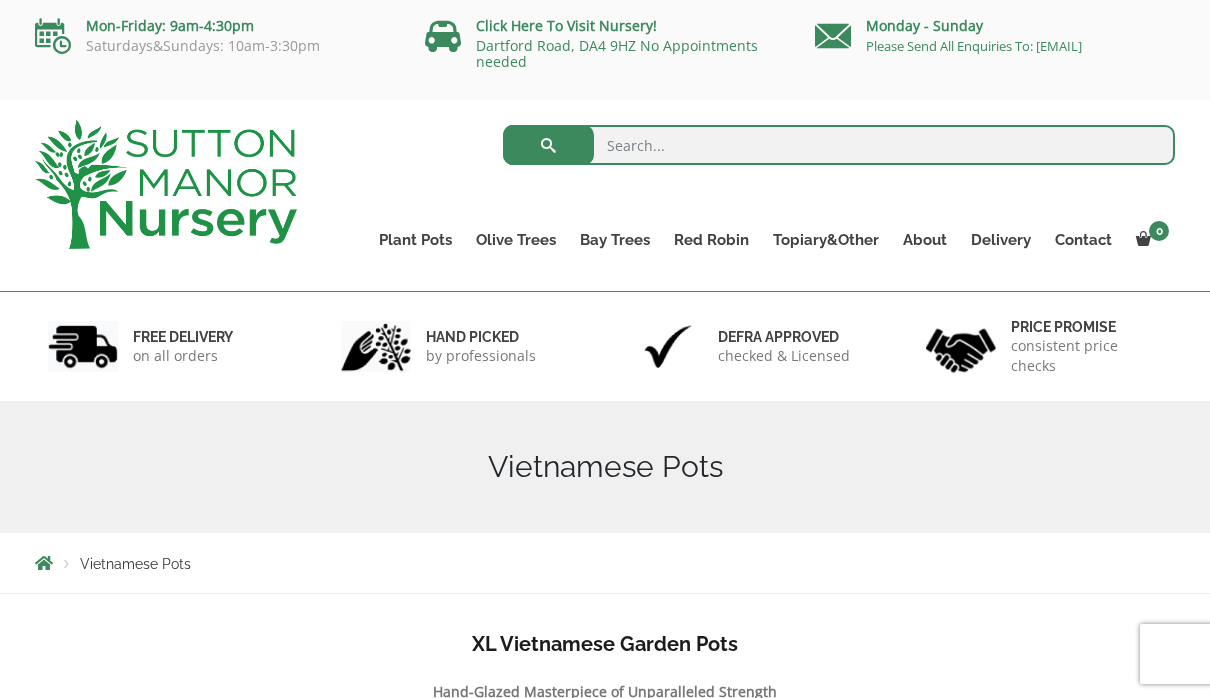 scroll, scrollTop: 0, scrollLeft: 0, axis: both 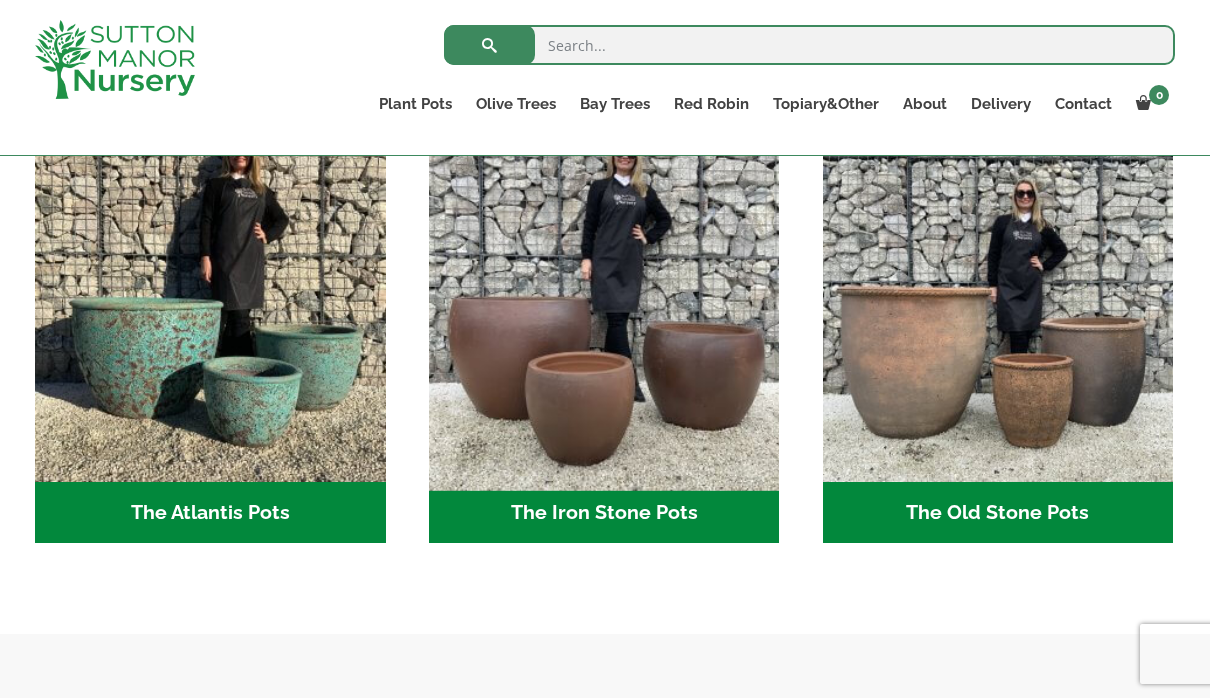 click at bounding box center [604, 307] 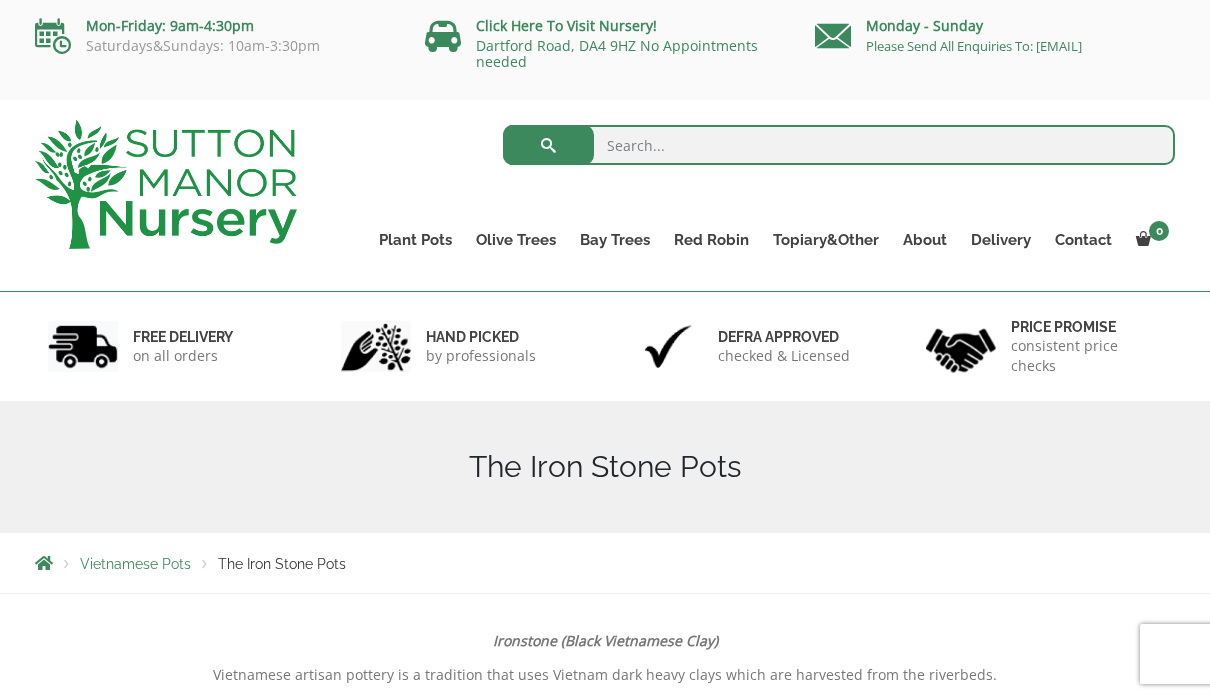 scroll, scrollTop: 0, scrollLeft: 0, axis: both 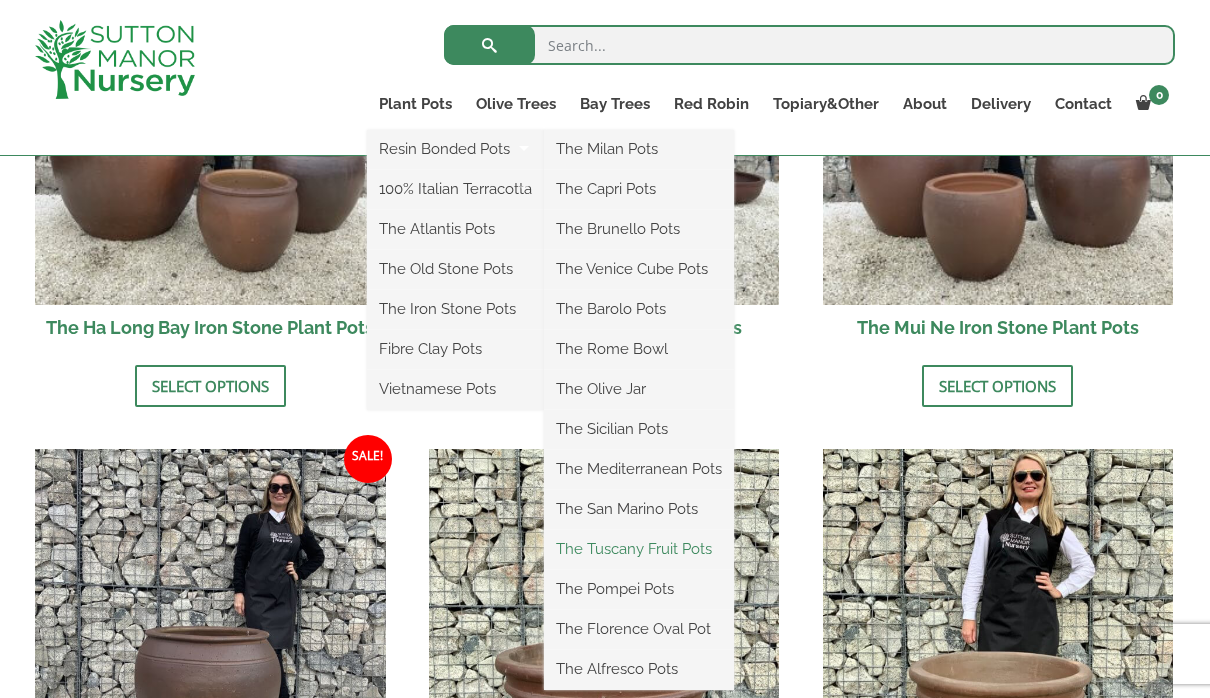 click on "The Tuscany Fruit Pots" at bounding box center [639, 549] 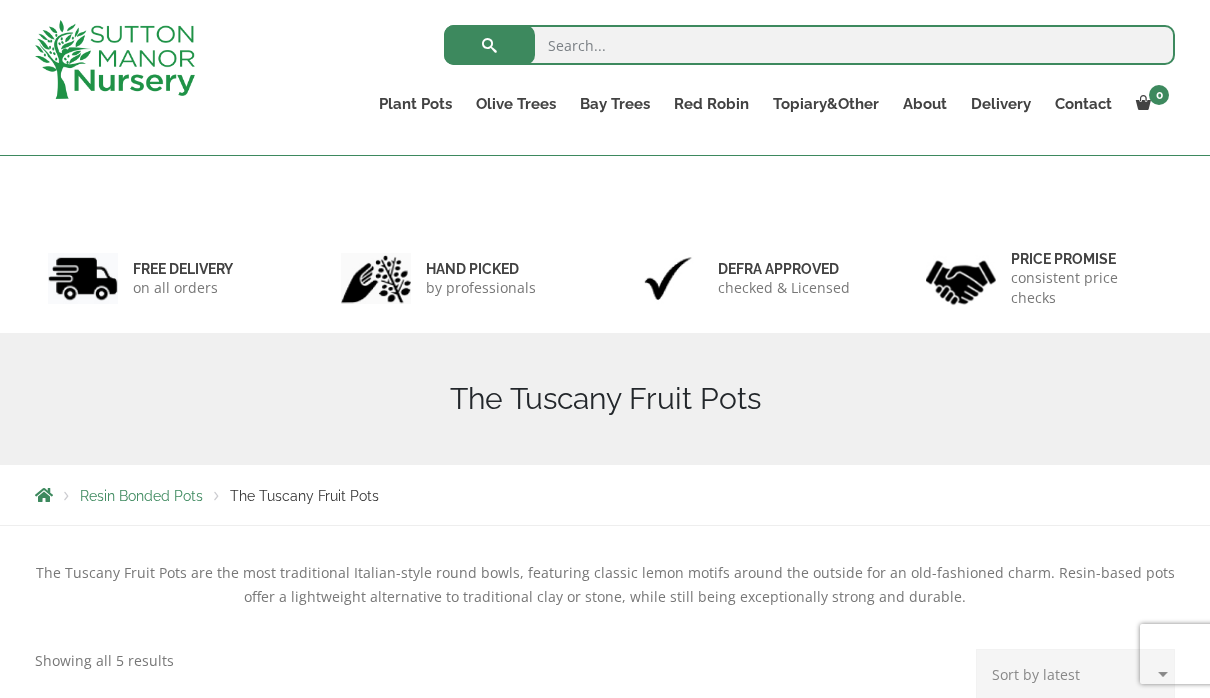 scroll, scrollTop: 158, scrollLeft: 0, axis: vertical 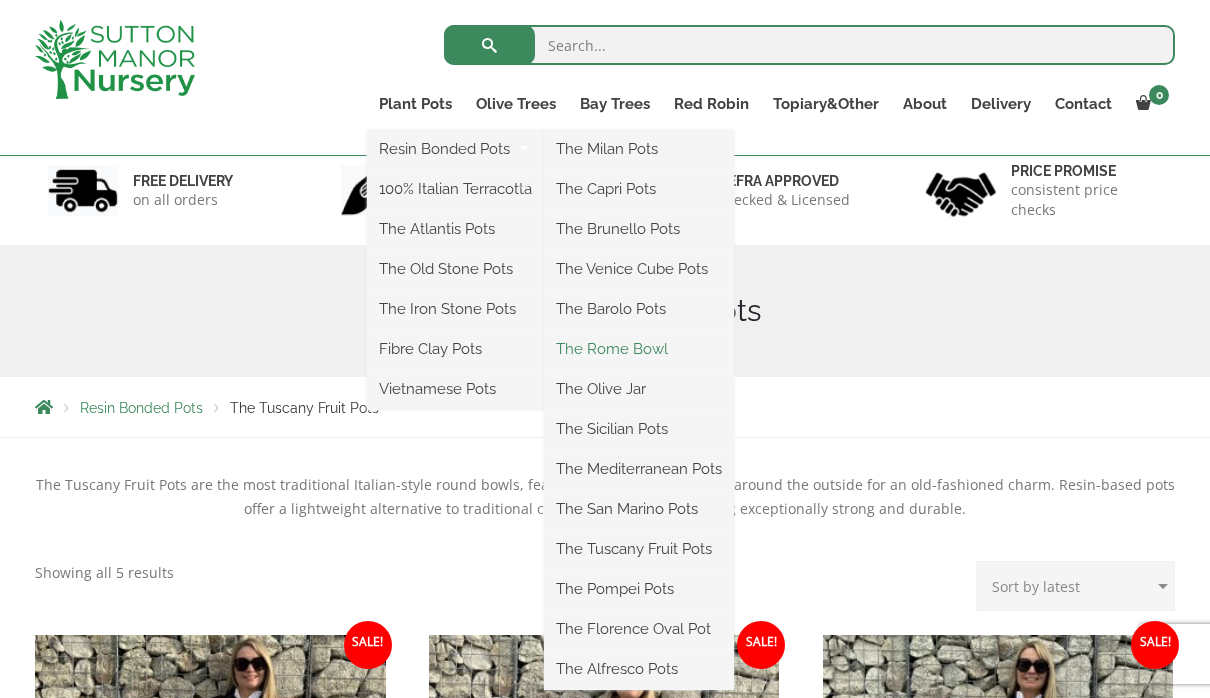 click on "The Rome Bowl" at bounding box center [639, 349] 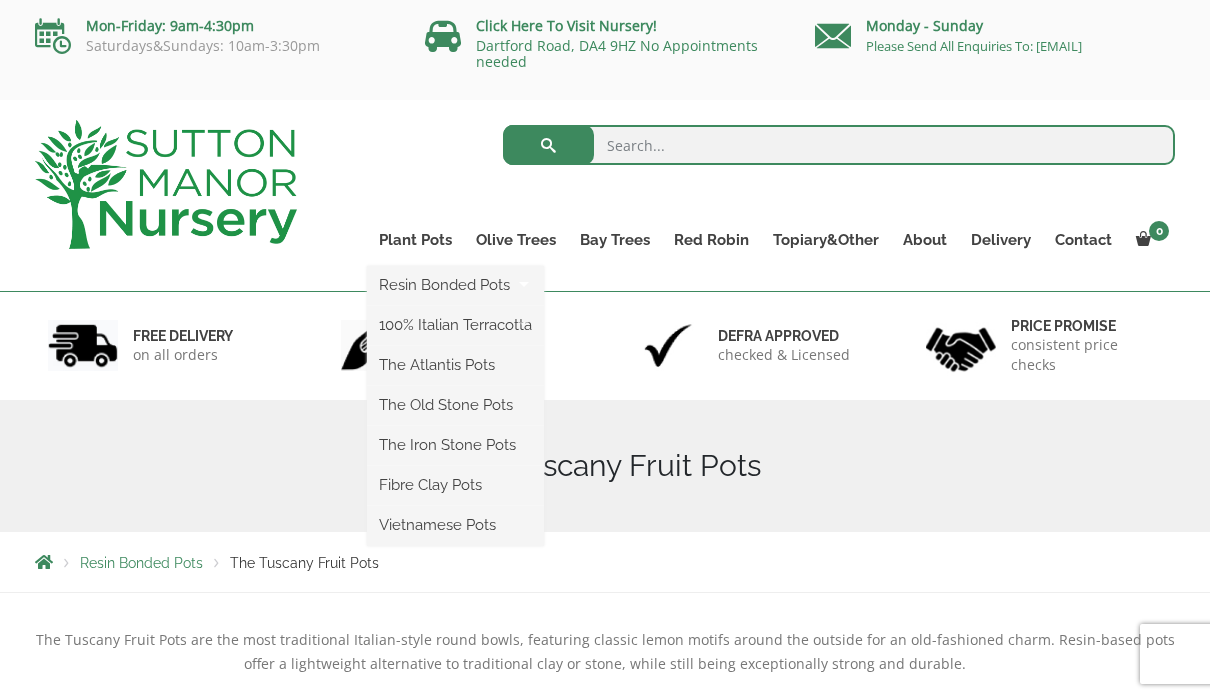 scroll, scrollTop: 207, scrollLeft: 0, axis: vertical 